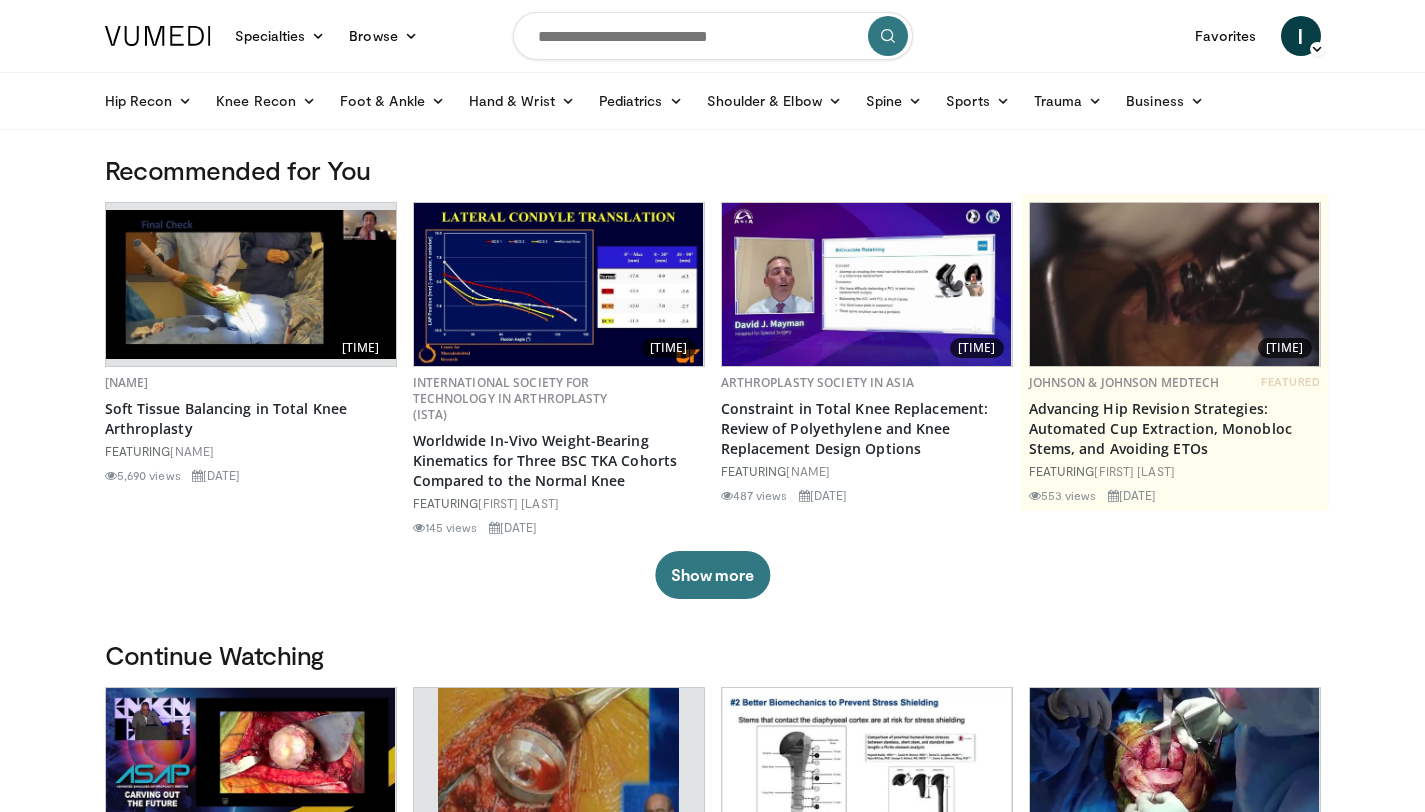scroll, scrollTop: 0, scrollLeft: 0, axis: both 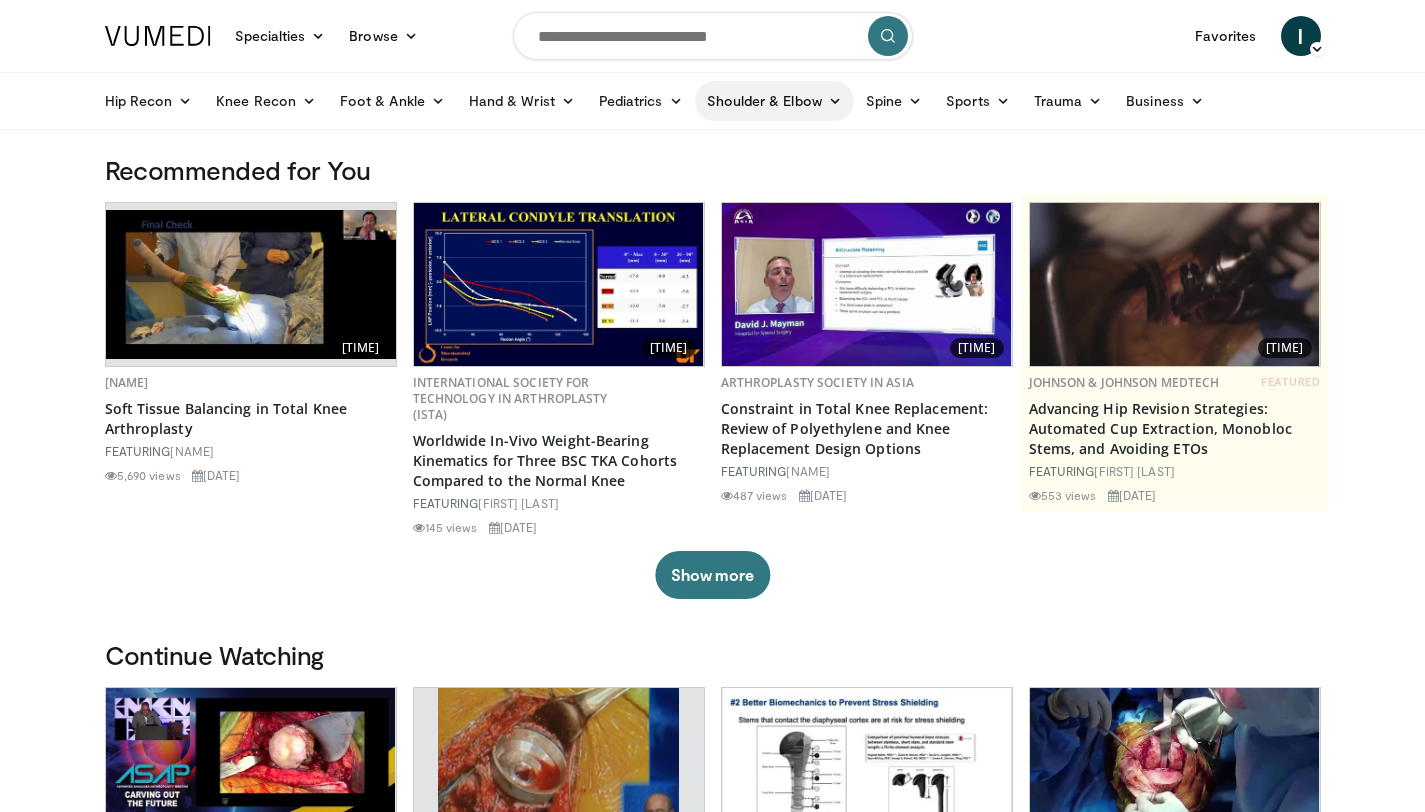 click on "Shoulder & Elbow" at bounding box center [774, 101] 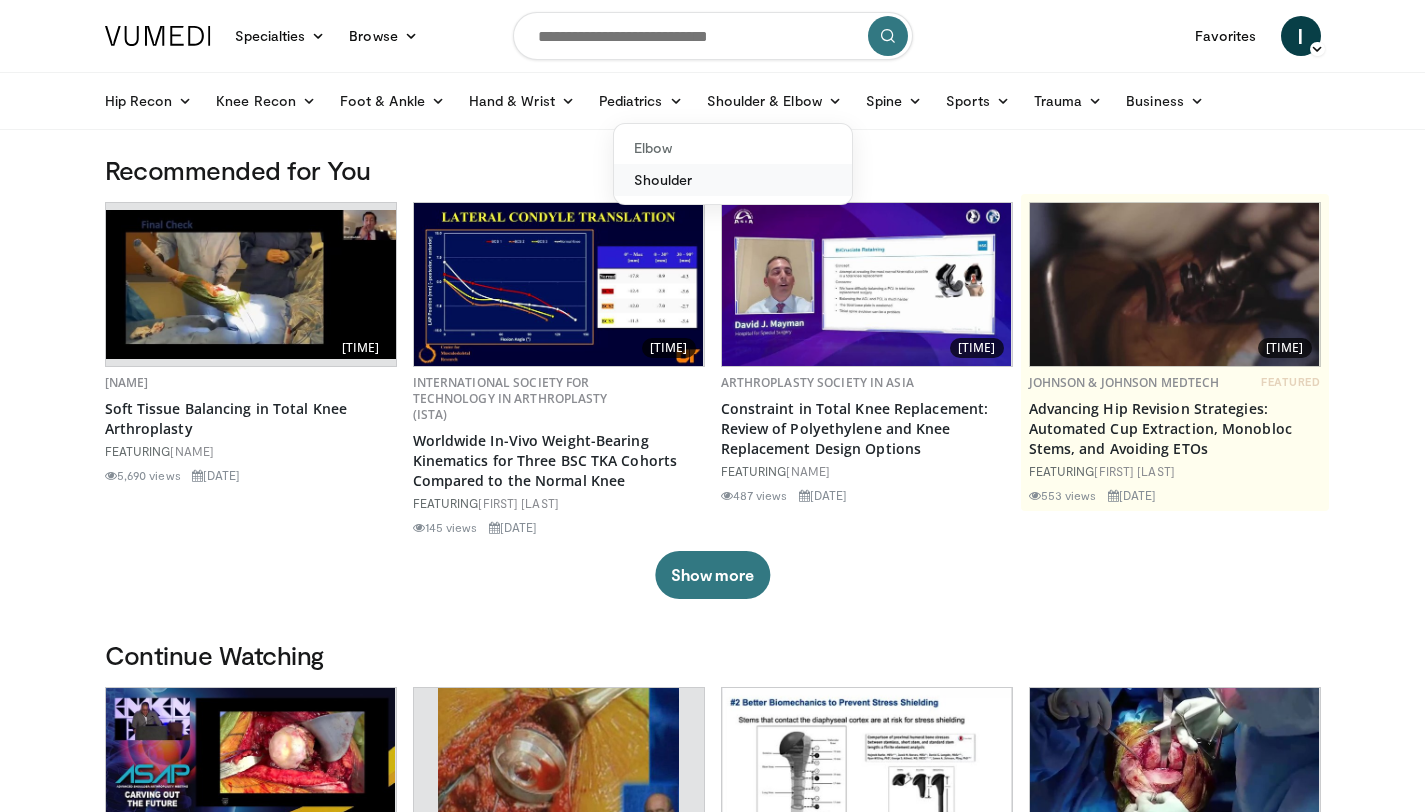 click on "Shoulder" at bounding box center [733, 180] 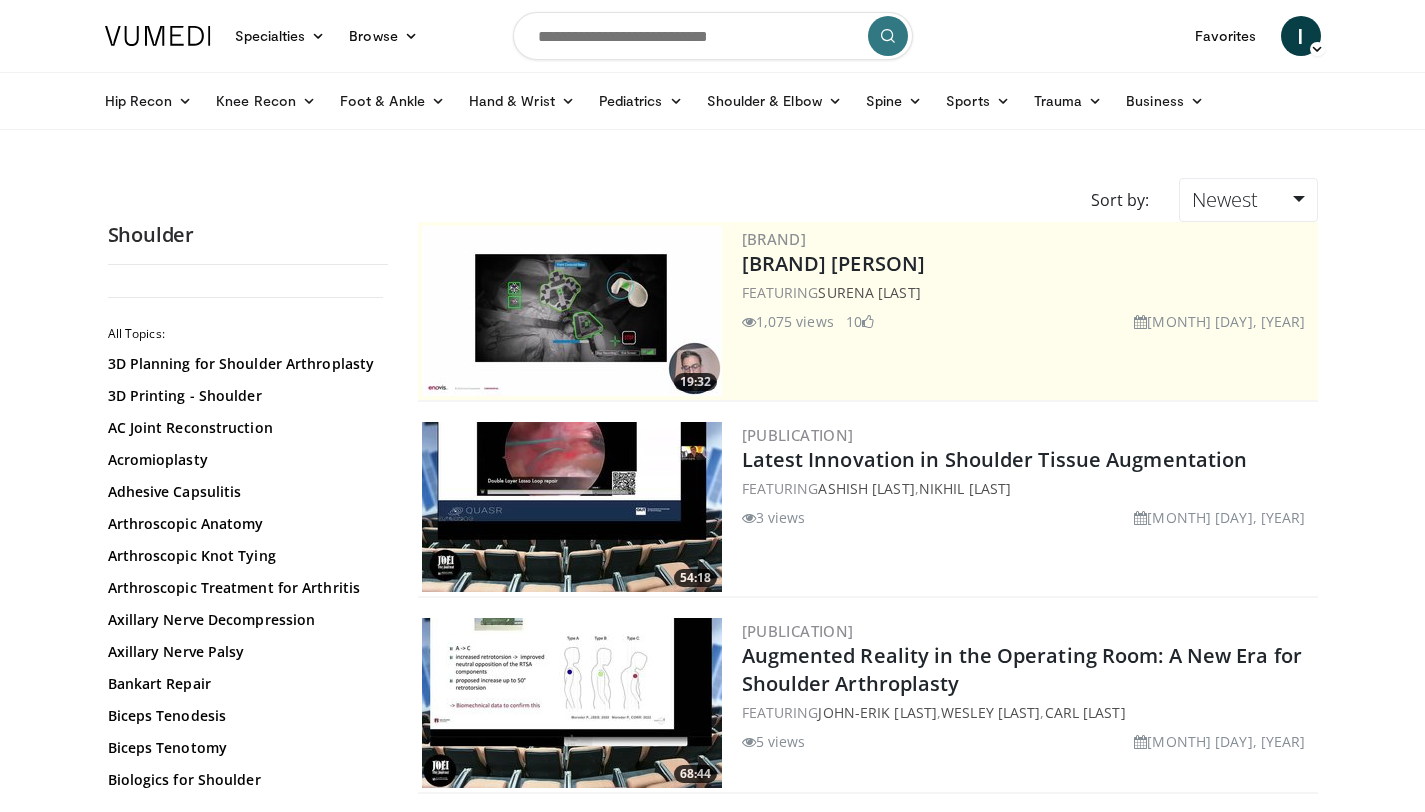 scroll, scrollTop: 0, scrollLeft: 0, axis: both 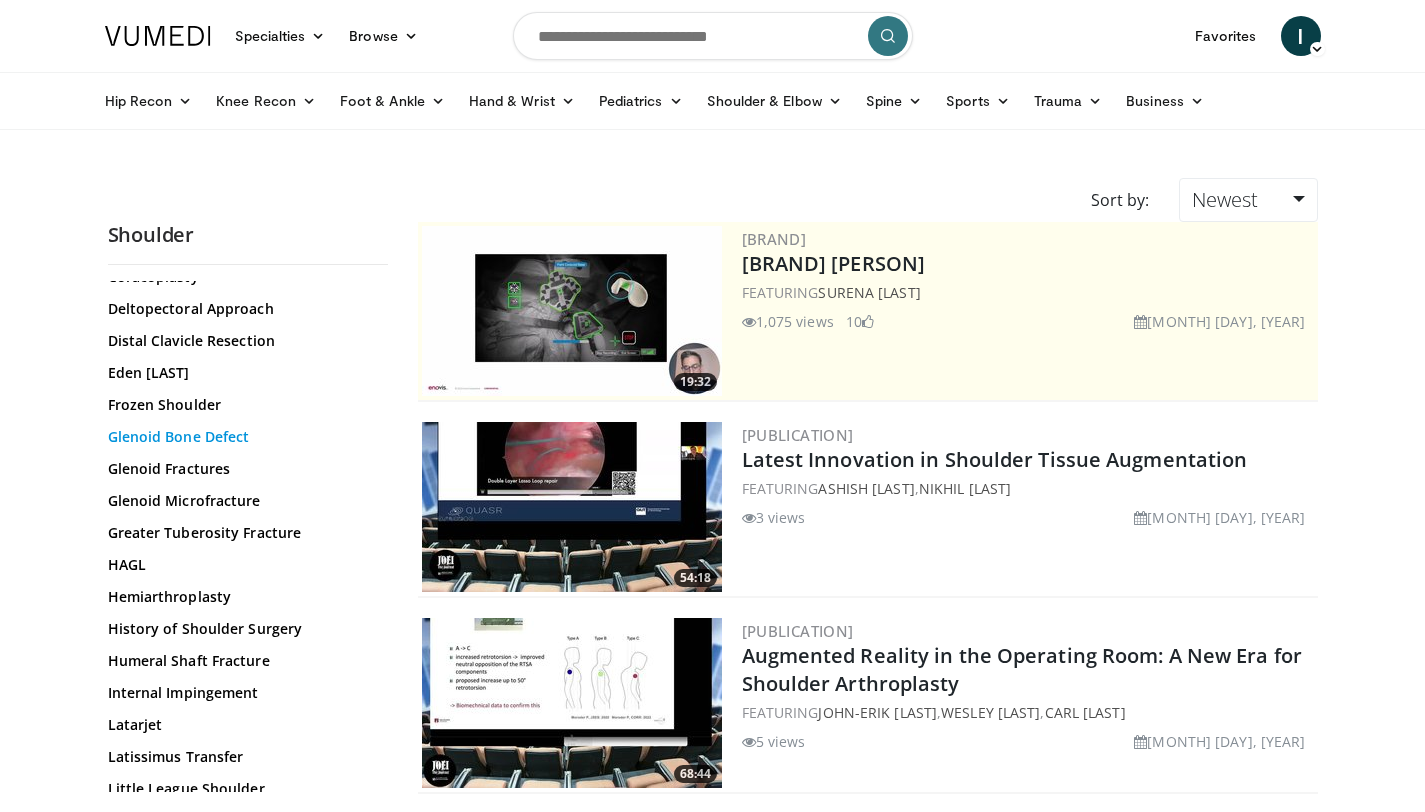 click on "Glenoid Bone Defect" at bounding box center [243, 437] 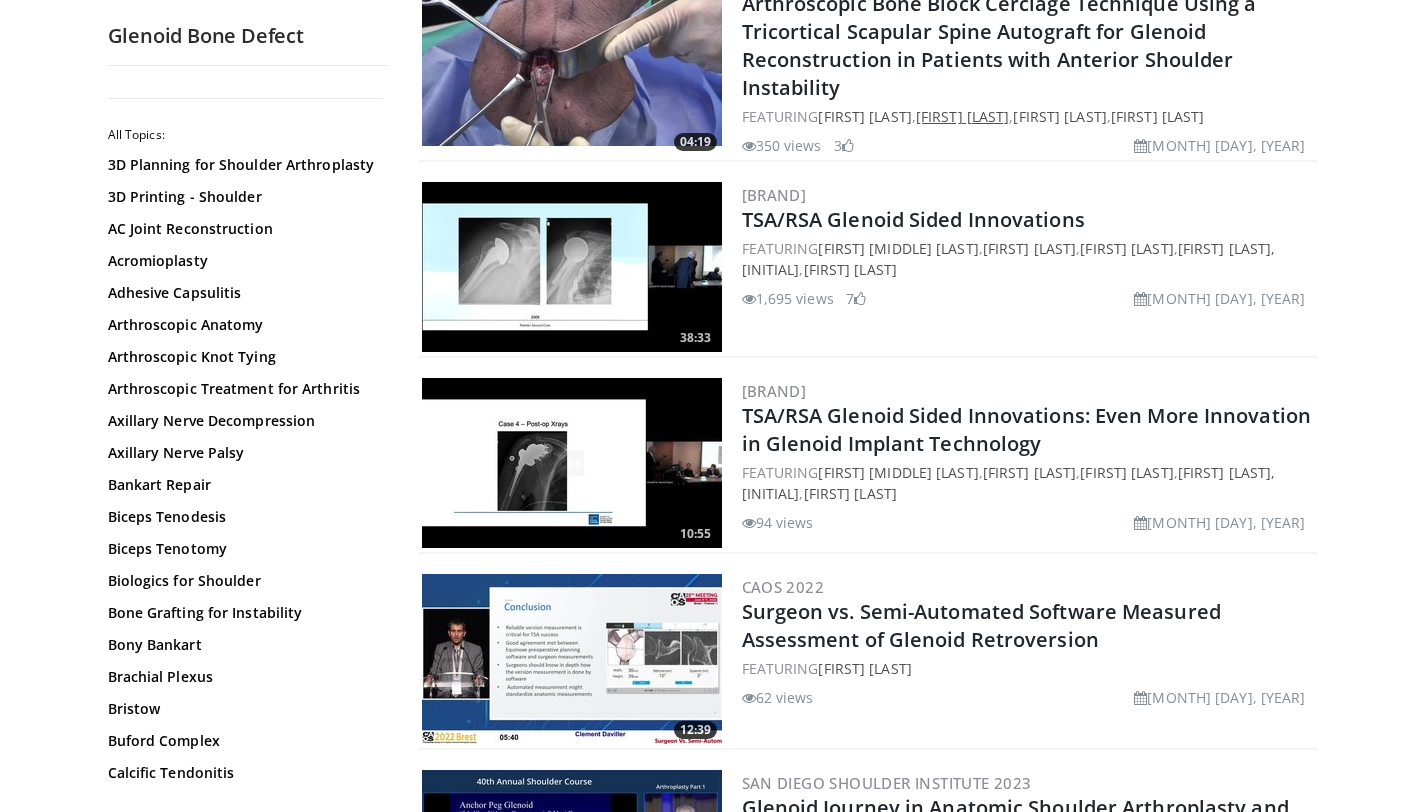 scroll, scrollTop: 2057, scrollLeft: 0, axis: vertical 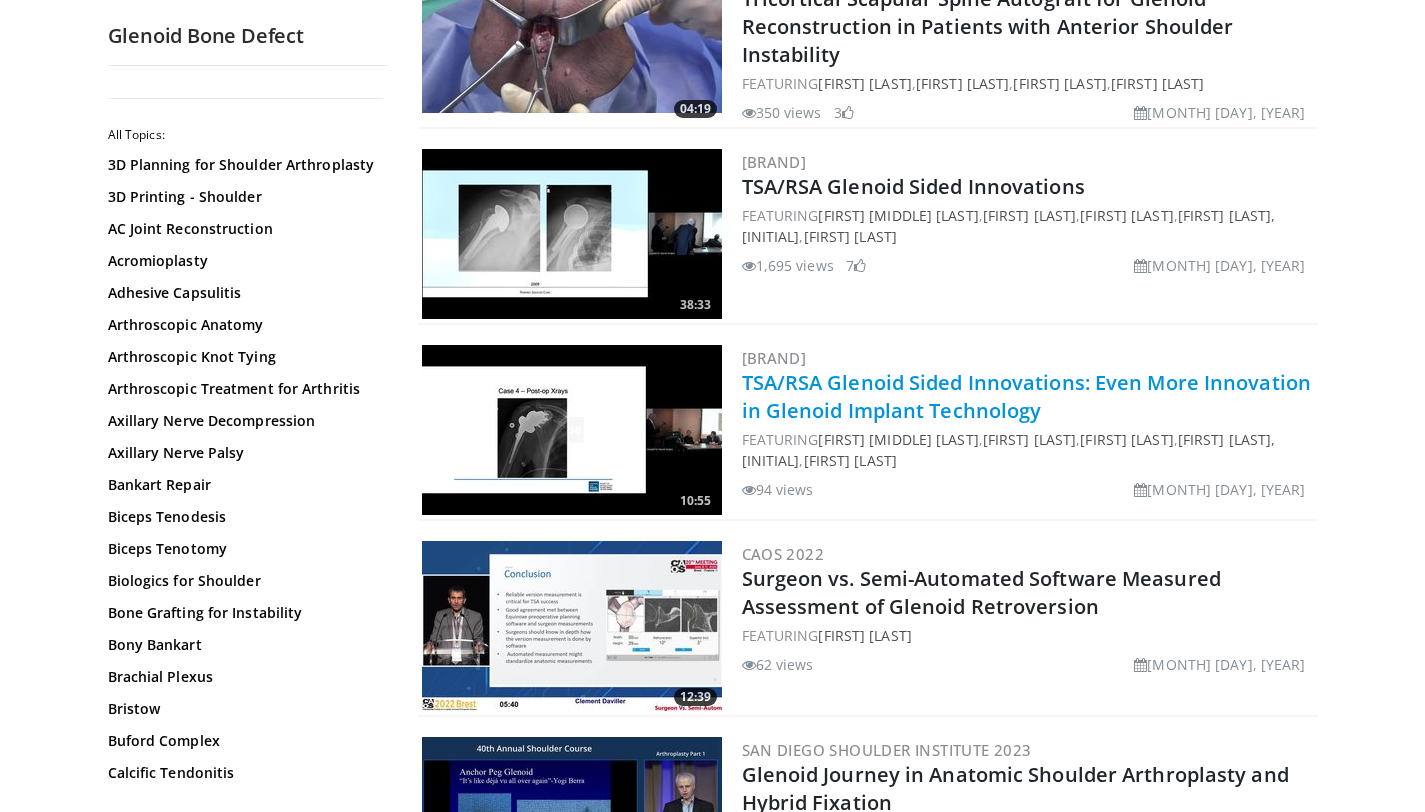 click on "TSA/RSA Glenoid Sided Innovations: Even More Innovation in Glenoid Implant Technology" at bounding box center (1027, 396) 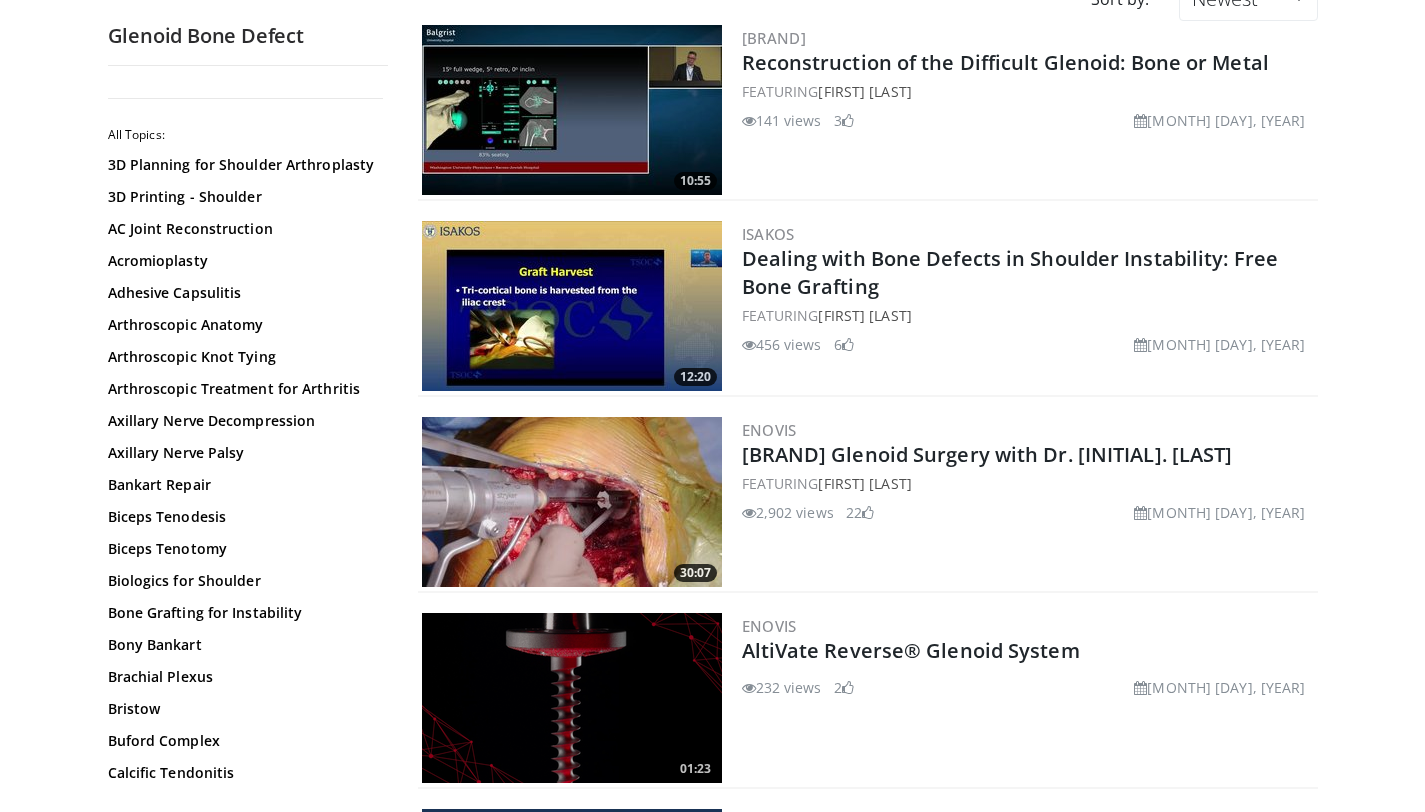scroll, scrollTop: 0, scrollLeft: 0, axis: both 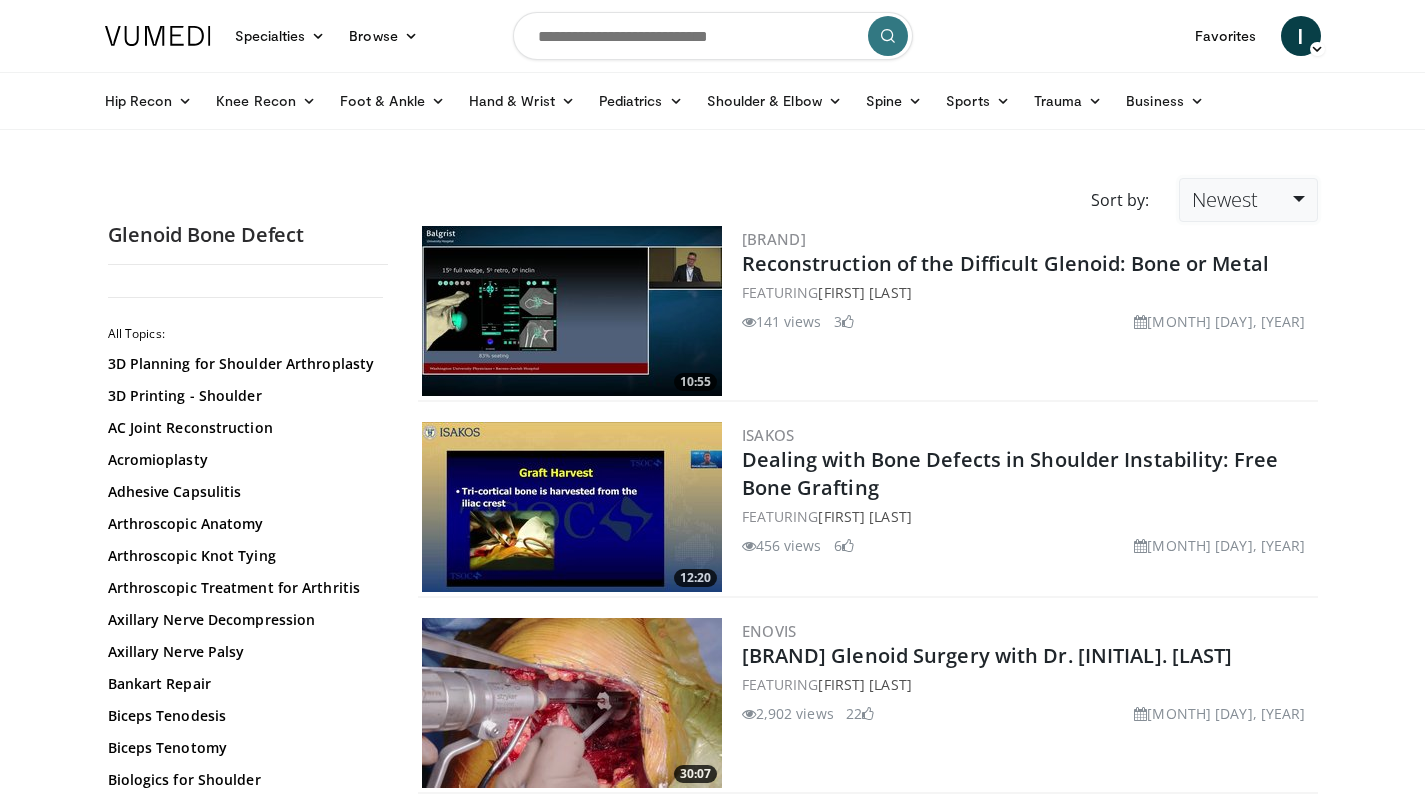 click on "Newest" at bounding box center (1248, 200) 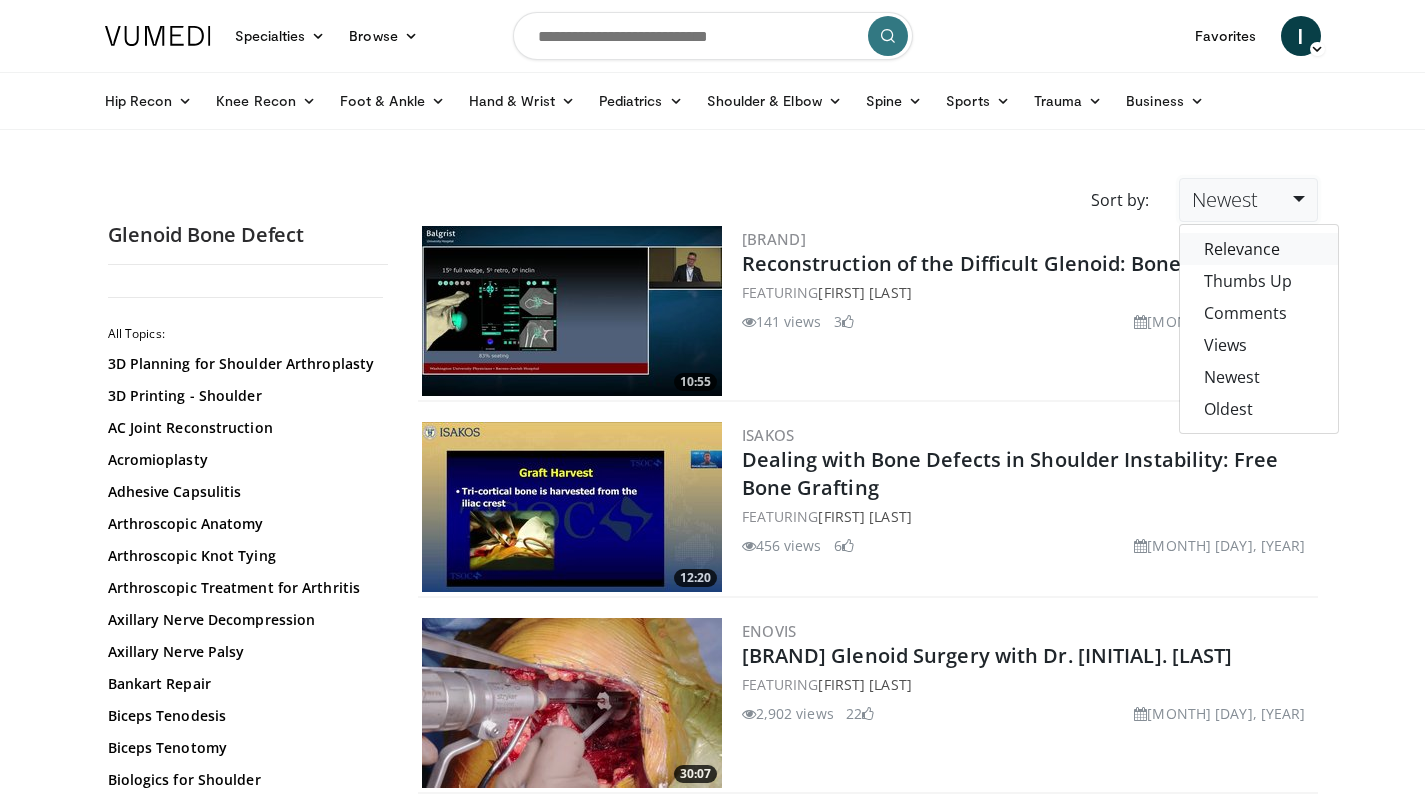 click on "Relevance" at bounding box center (1259, 249) 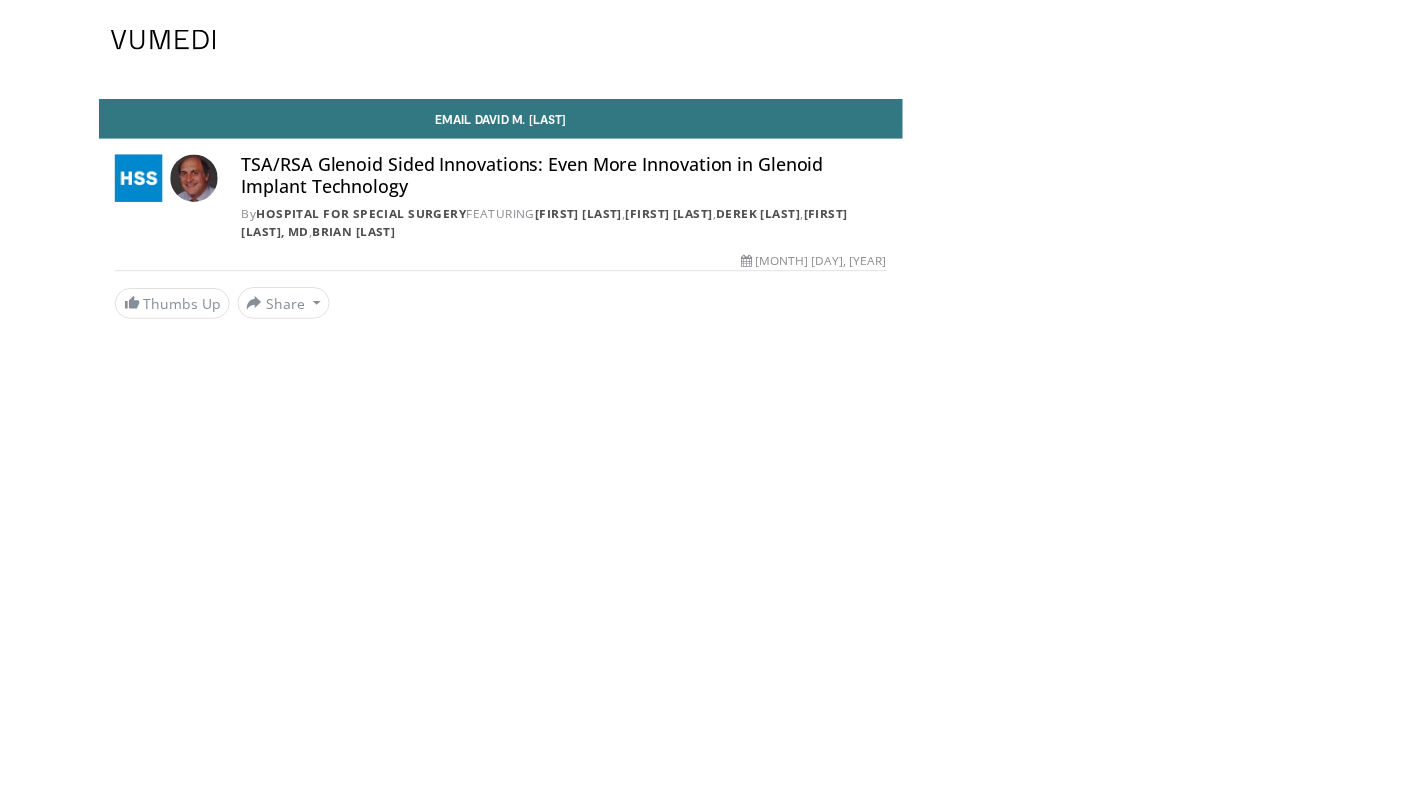 scroll, scrollTop: 0, scrollLeft: 0, axis: both 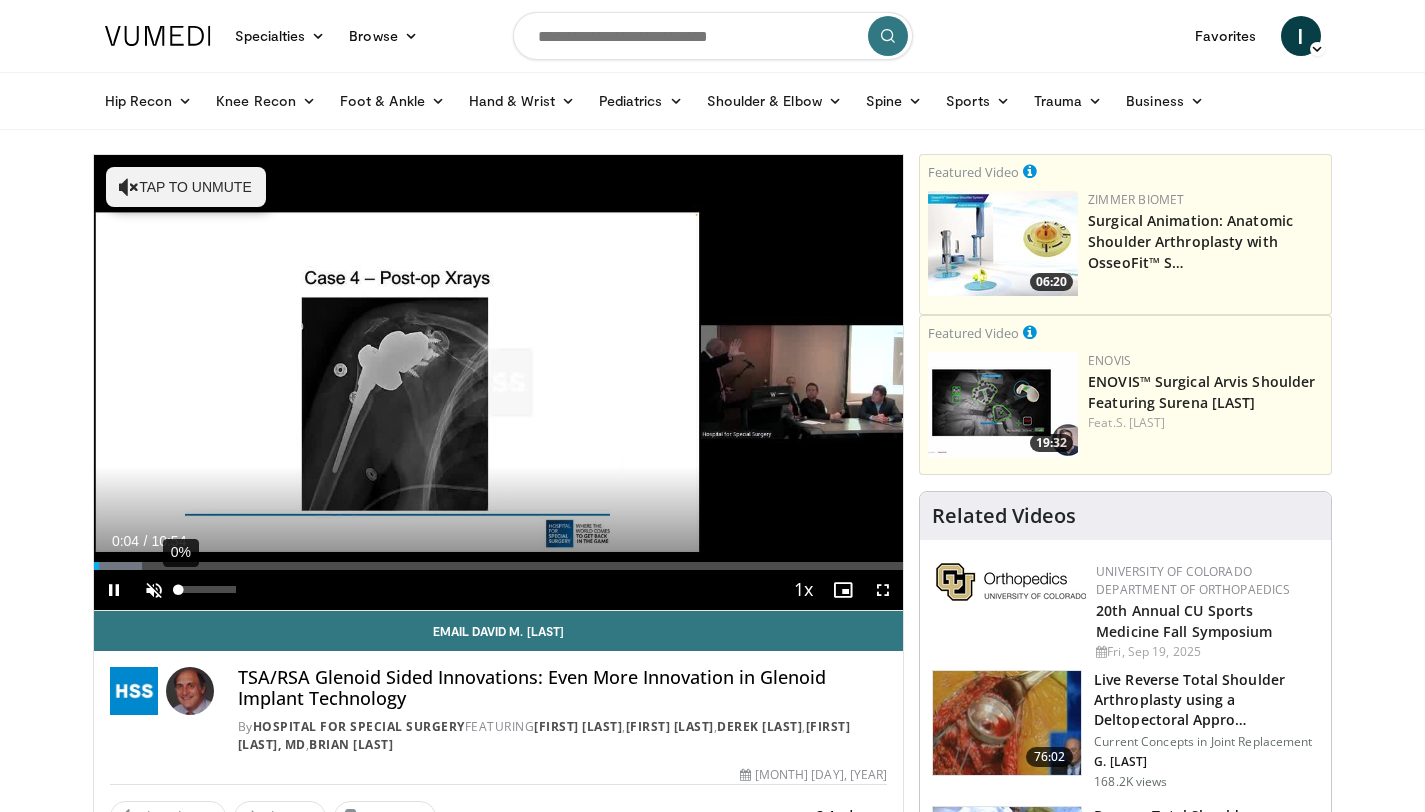 click at bounding box center [179, 589] 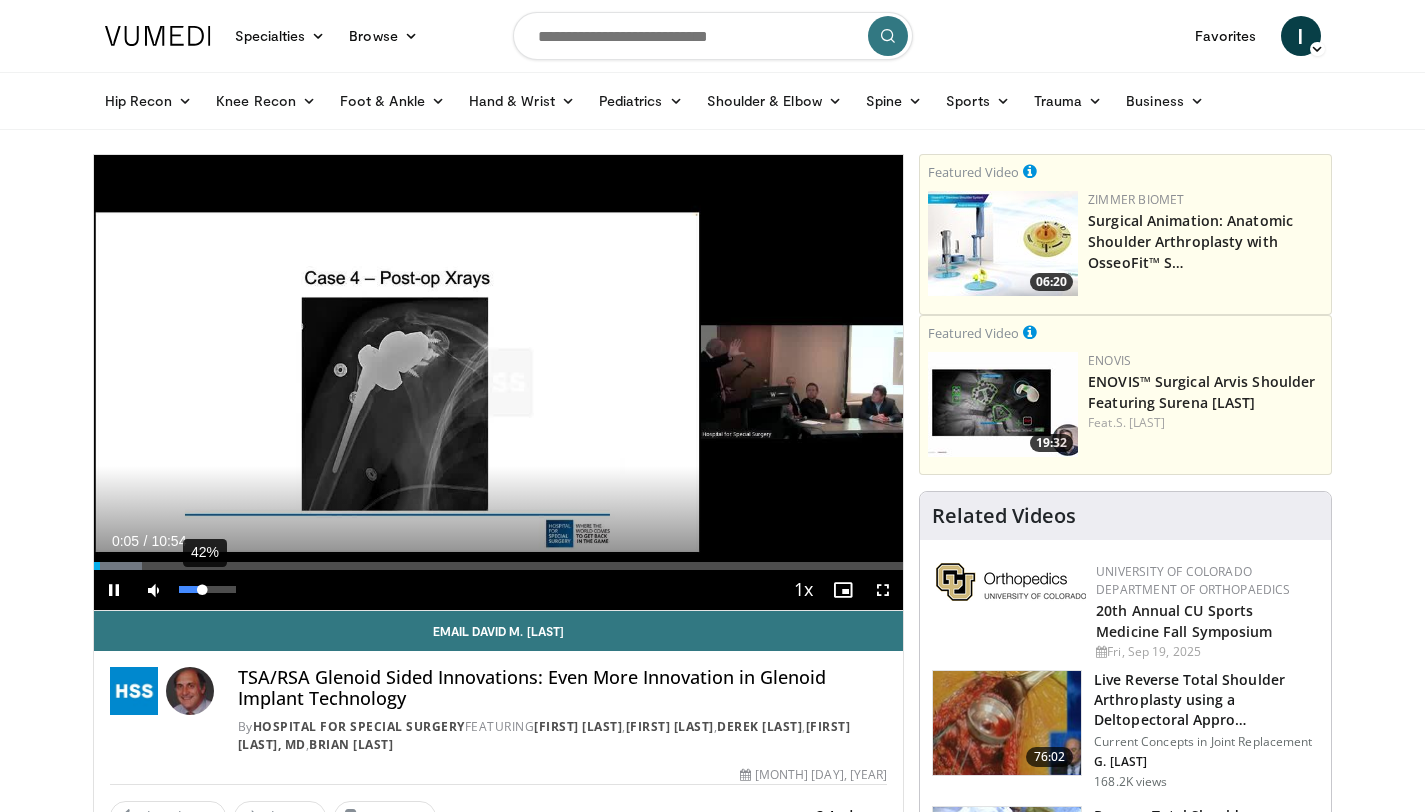 drag, startPoint x: 186, startPoint y: 586, endPoint x: 202, endPoint y: 583, distance: 16.27882 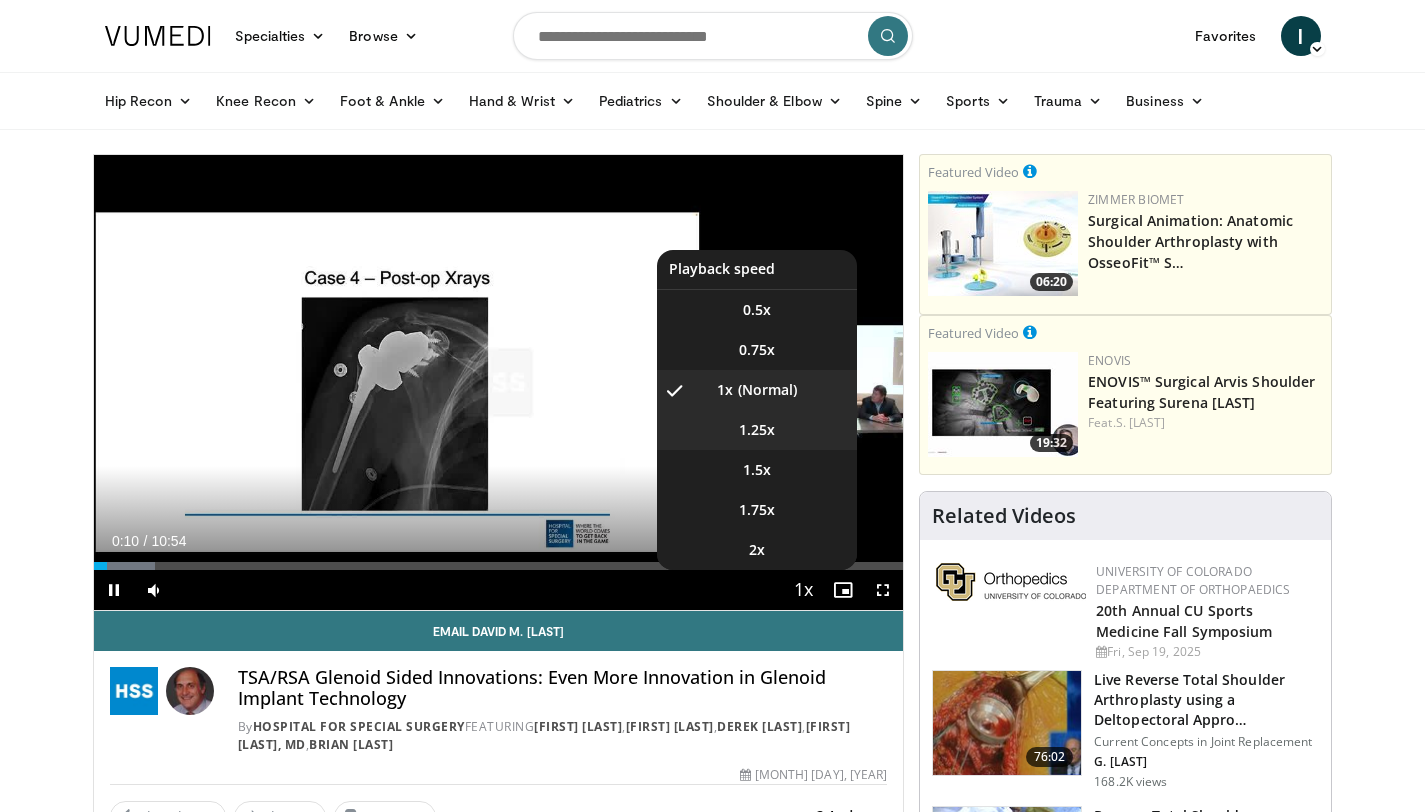 click on "1.25x" at bounding box center (757, 430) 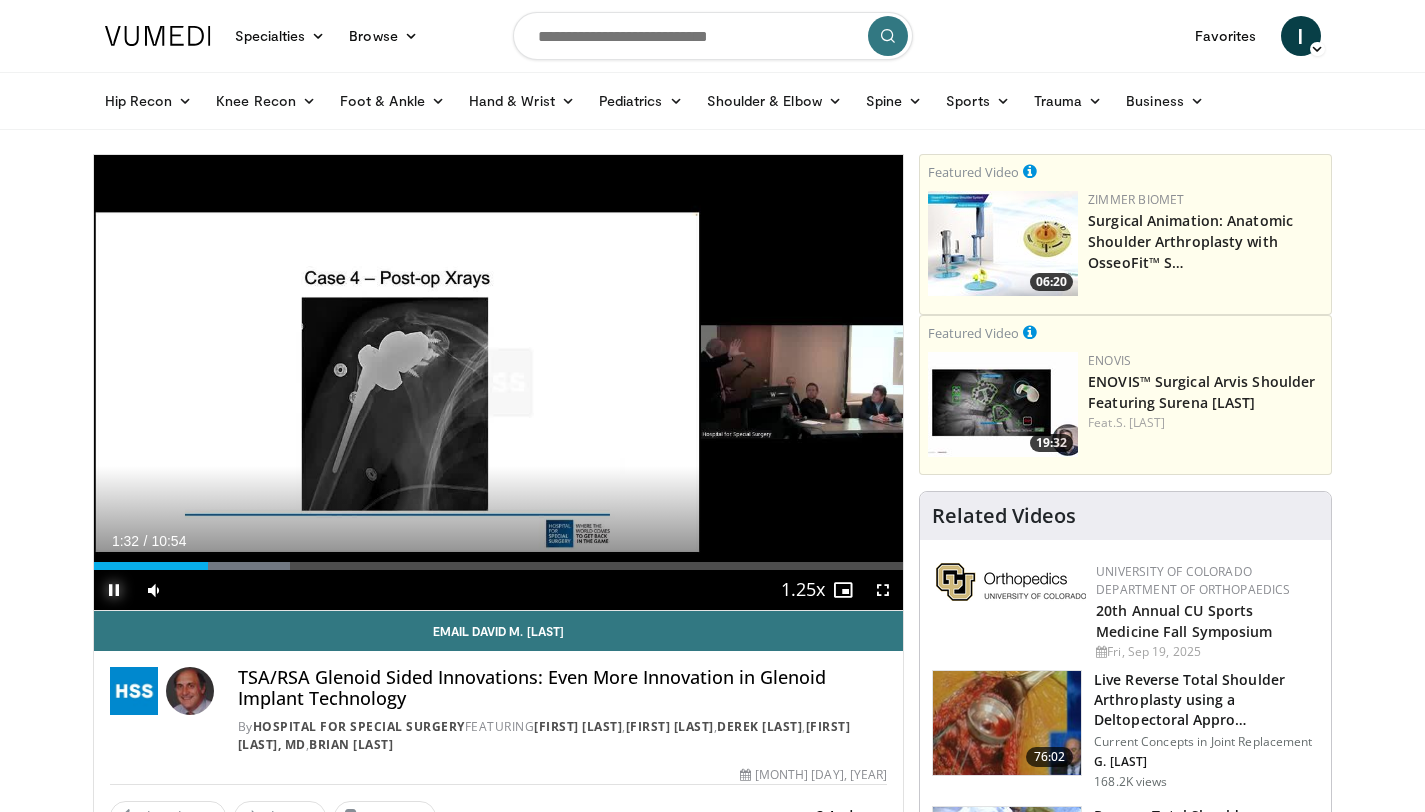 click at bounding box center (114, 590) 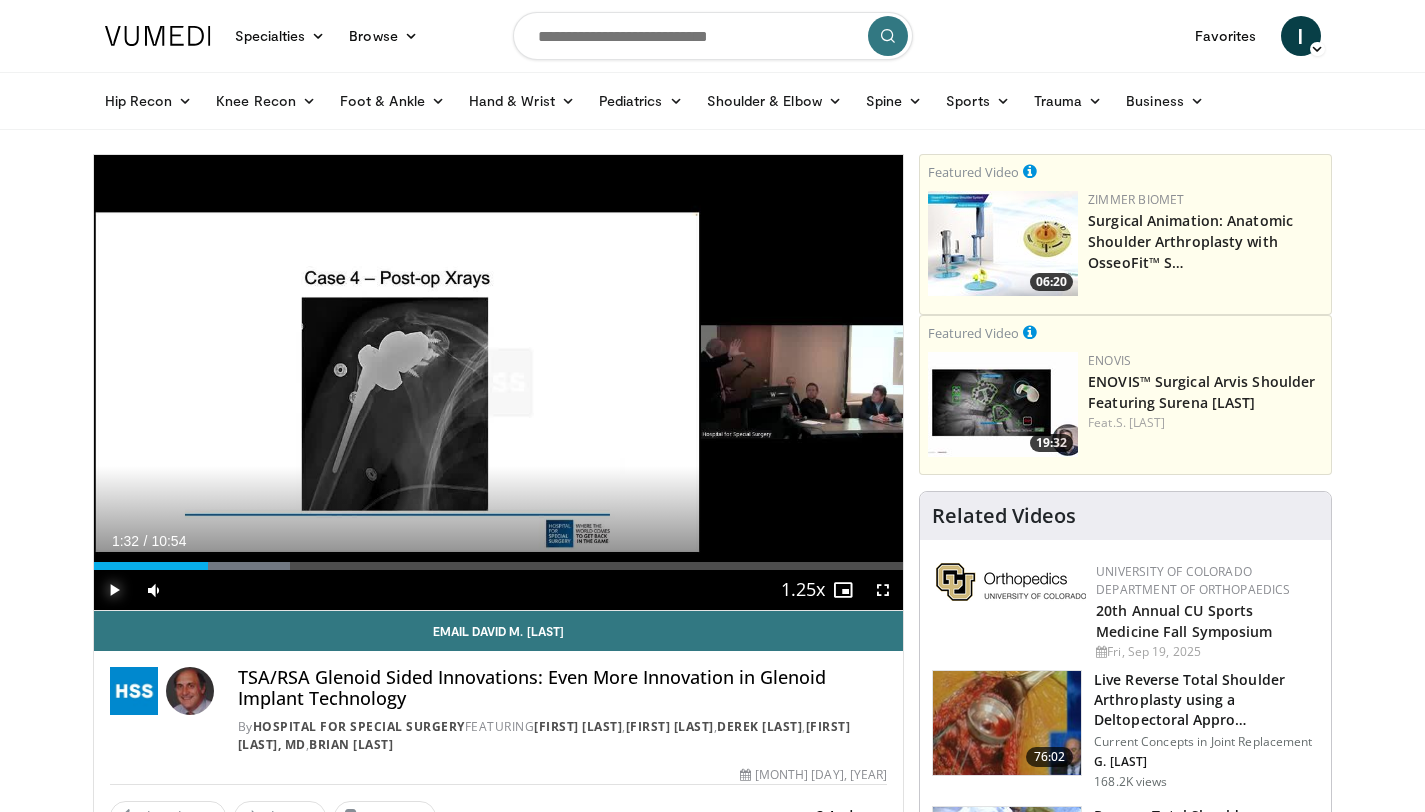 click at bounding box center [114, 590] 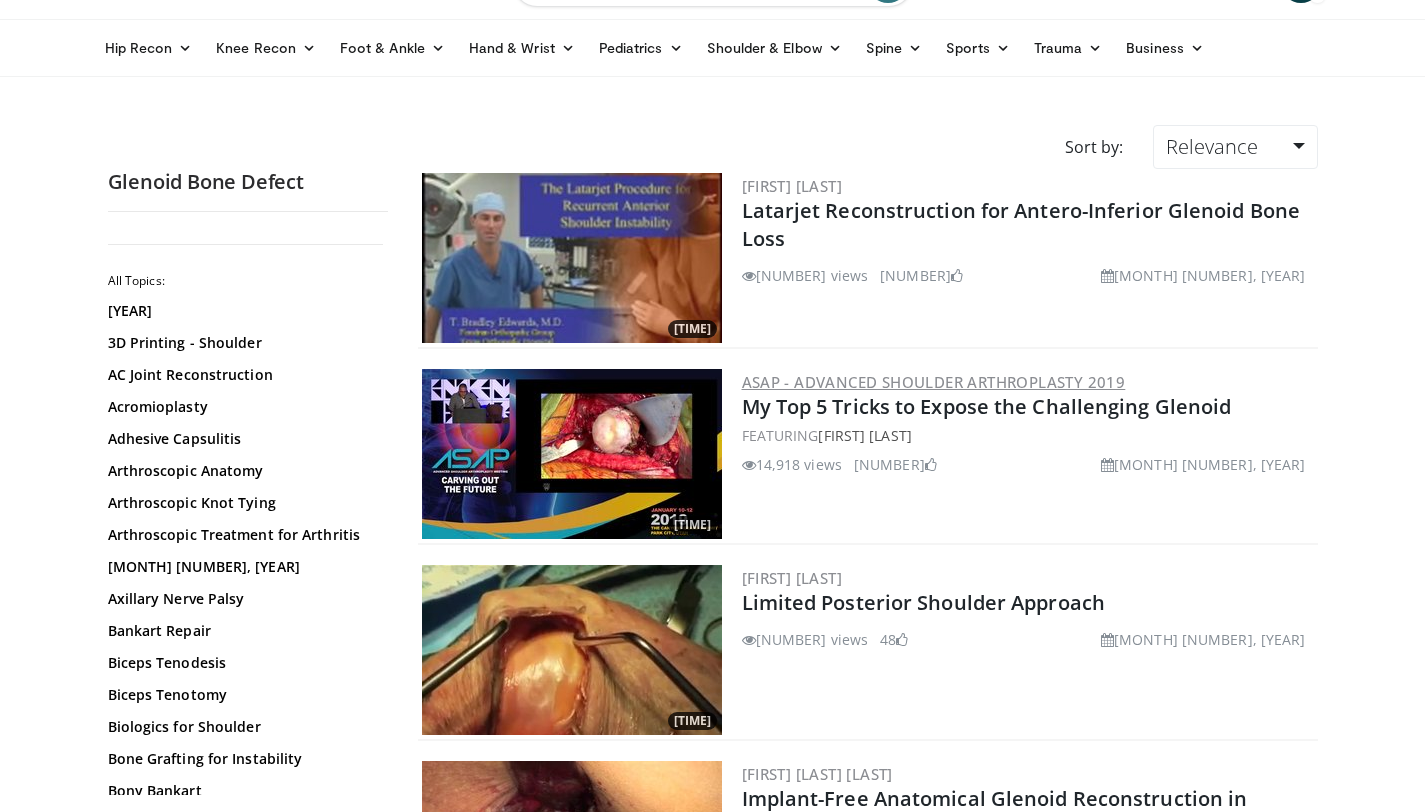 scroll, scrollTop: 59, scrollLeft: 0, axis: vertical 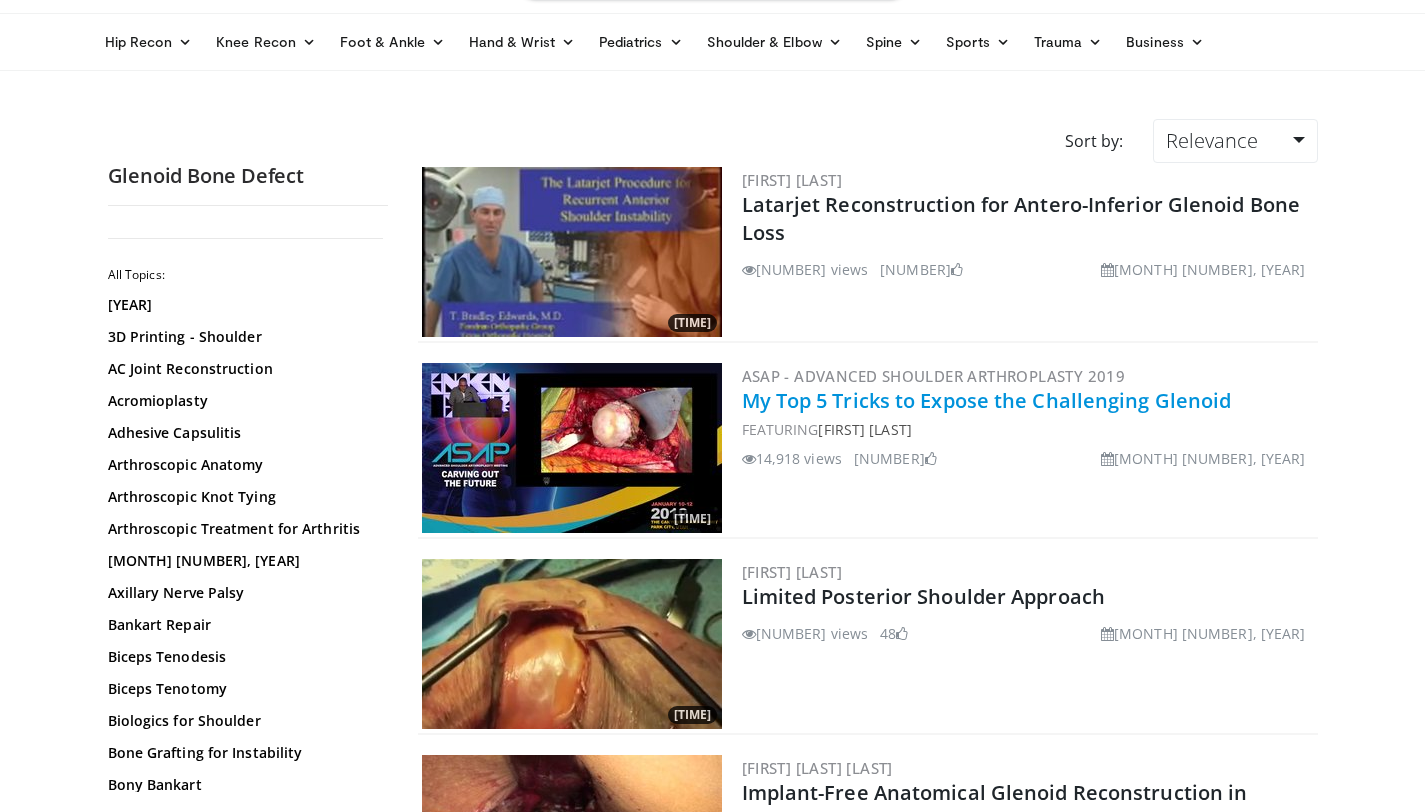 click on "My Top 5 Tricks to Expose the Challenging Glenoid" at bounding box center [987, 400] 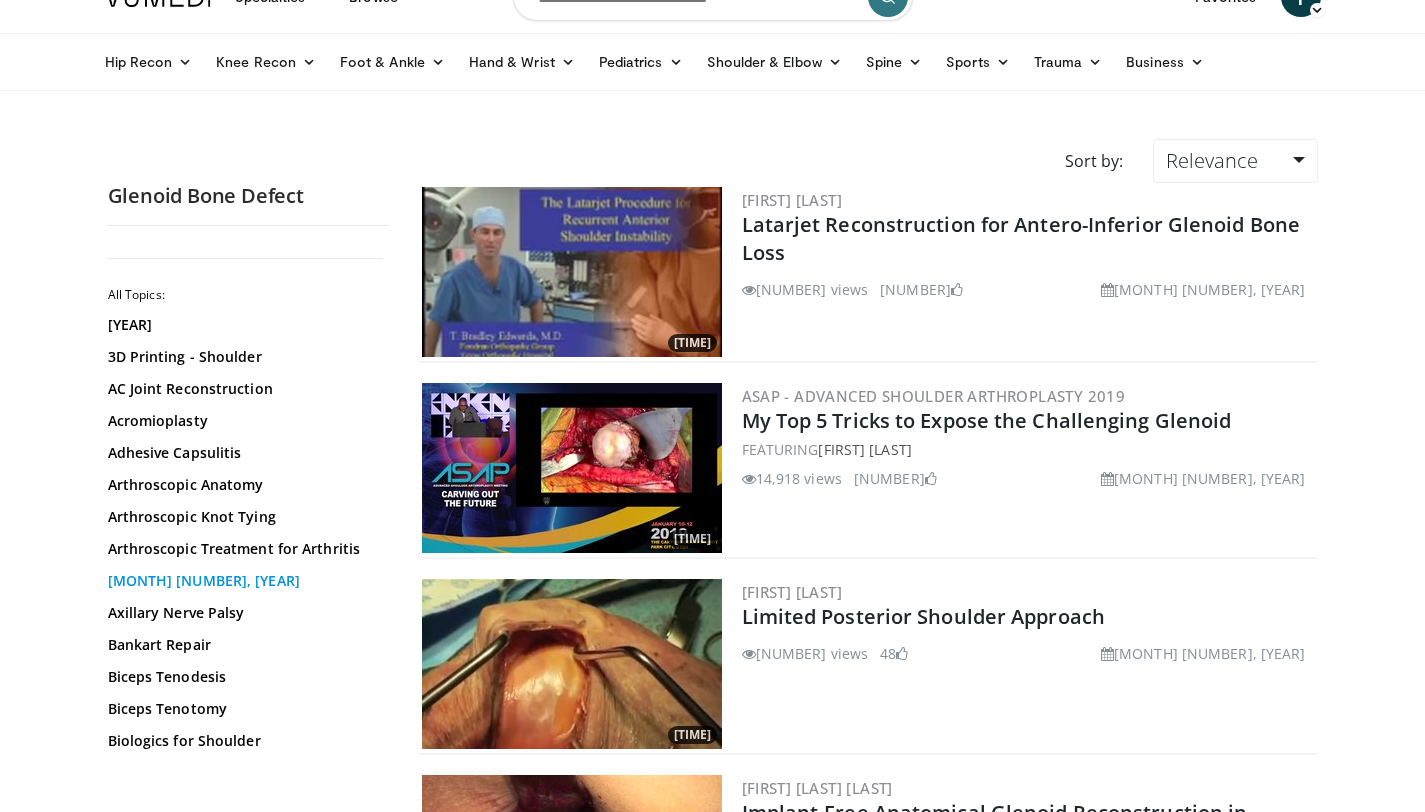 scroll, scrollTop: 0, scrollLeft: 0, axis: both 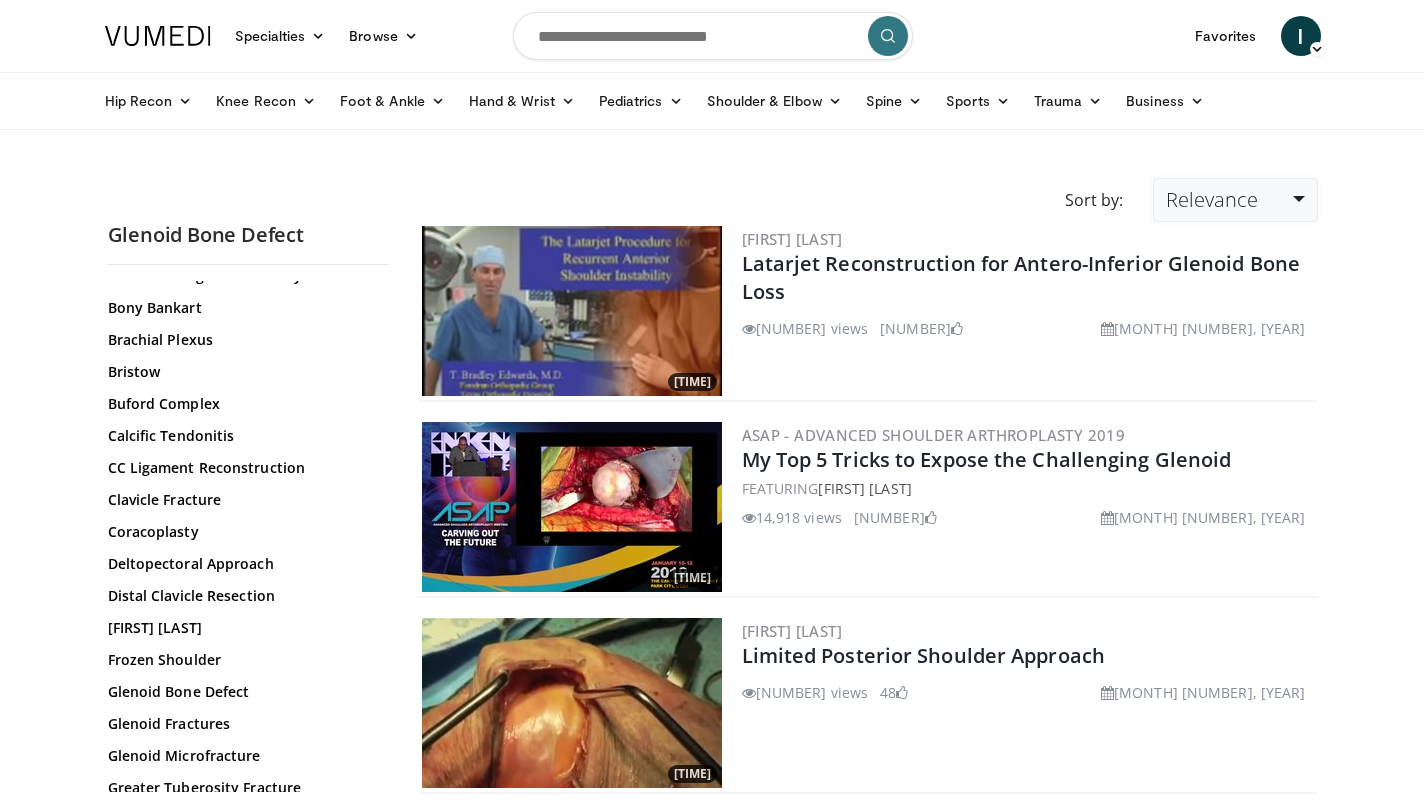 click on "Relevance" at bounding box center [1235, 200] 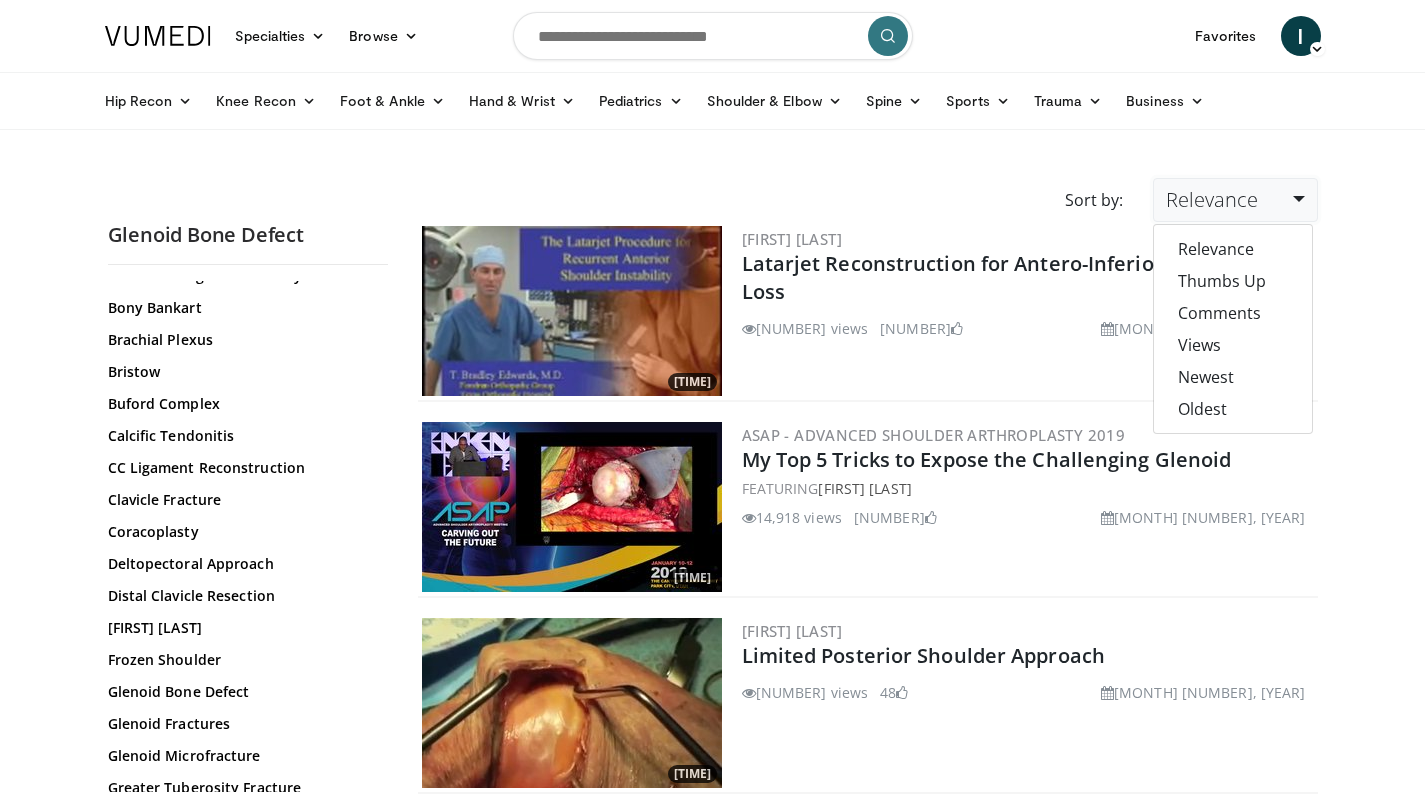 click on "Specialties
Adult & Family Medicine
Allergy, Asthma, Immunology
Anesthesiology
Cardiology
Dental
Dermatology
Endocrinology
Gastroenterology & Hepatology
General Surgery
Hematology & Oncology
Infectious Disease
Nephrology
Neurology
Neurosurgery
Obstetrics & Gynecology
Ophthalmology
Oral Maxillofacial
Orthopaedics
Otolaryngology
Pediatrics
Plastic Surgery
Podiatry
Psychiatry
Pulmonology
Radiation Oncology
Radiology
Rheumatology
Urology" at bounding box center [712, 2687] 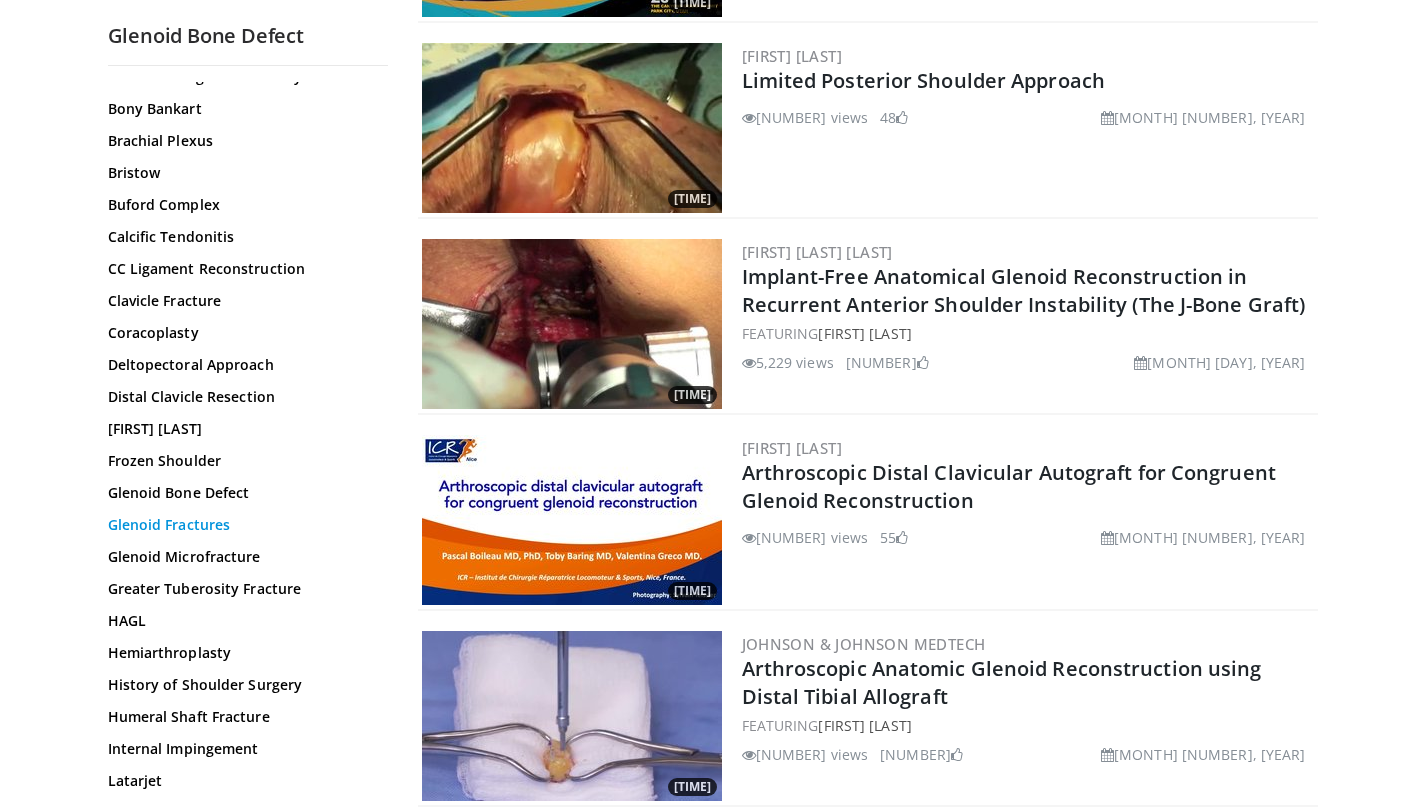 scroll, scrollTop: 285, scrollLeft: 0, axis: vertical 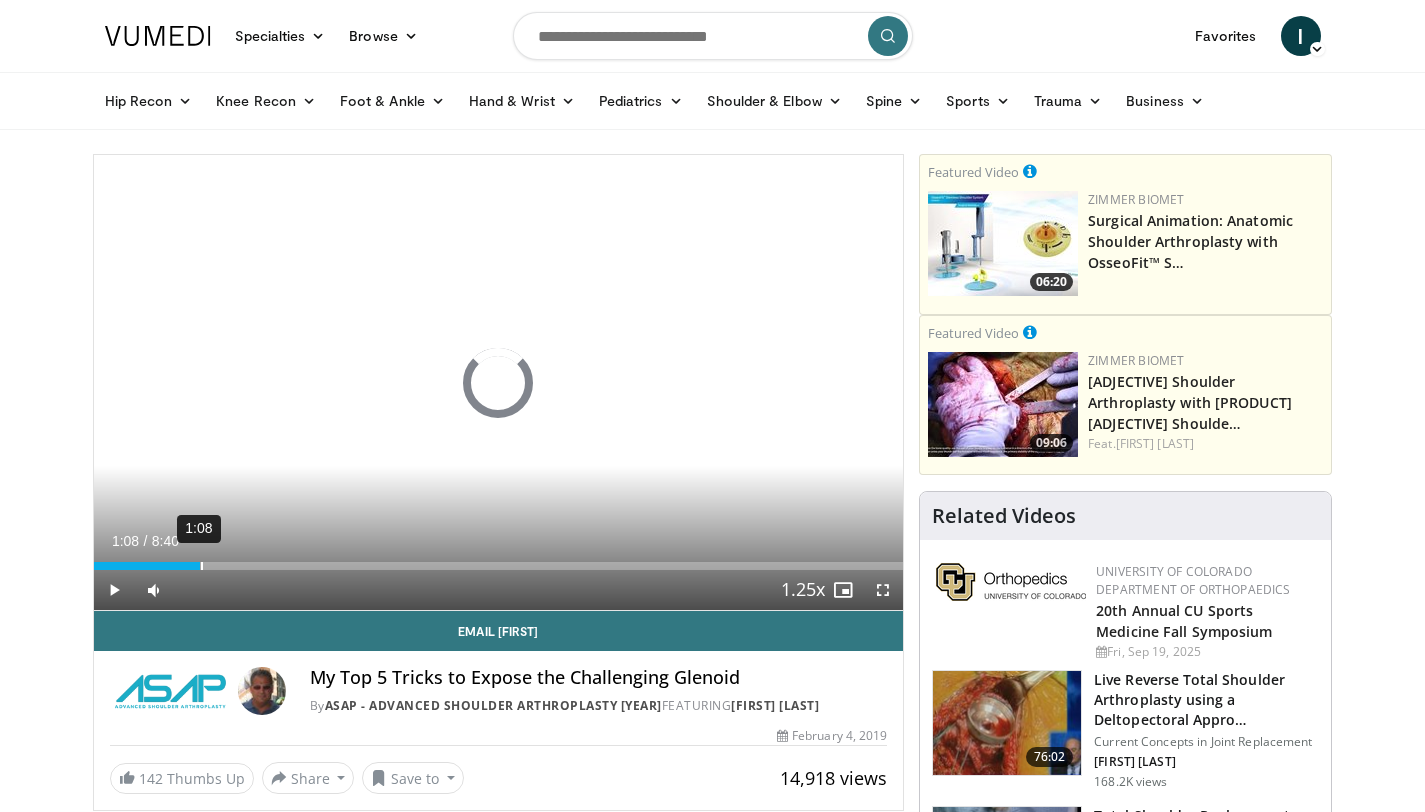 click on "1:08" at bounding box center (202, 566) 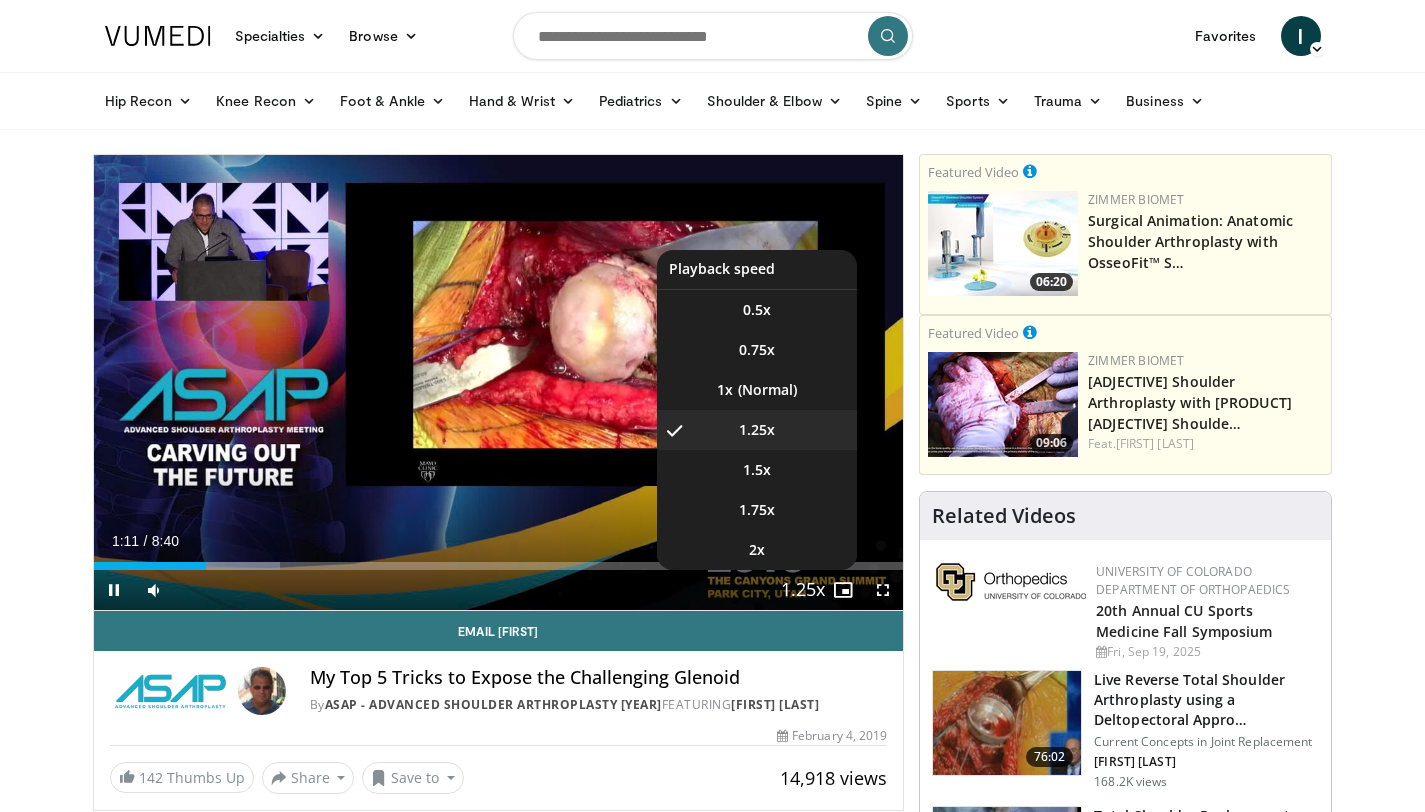 click at bounding box center [803, 591] 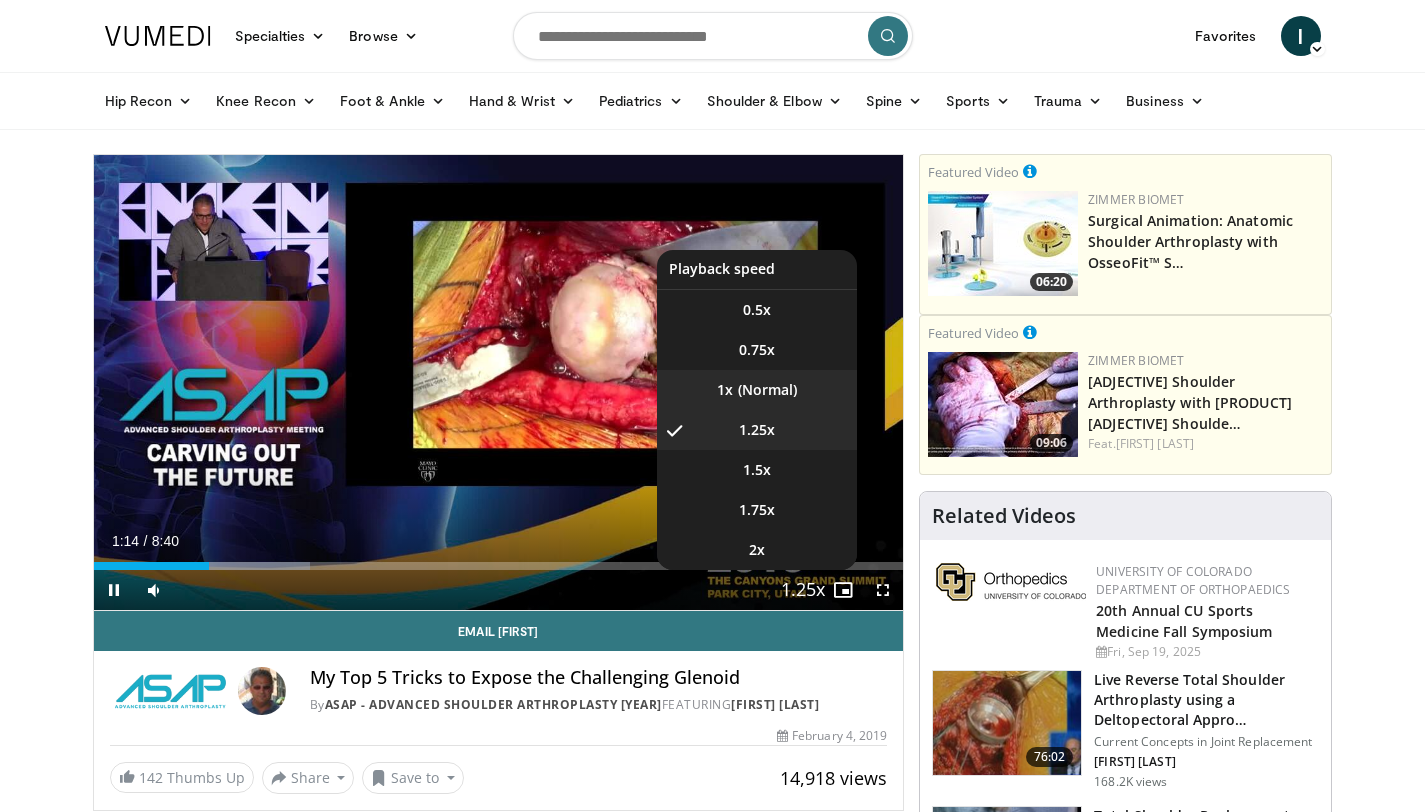 click on "1x" at bounding box center (757, 390) 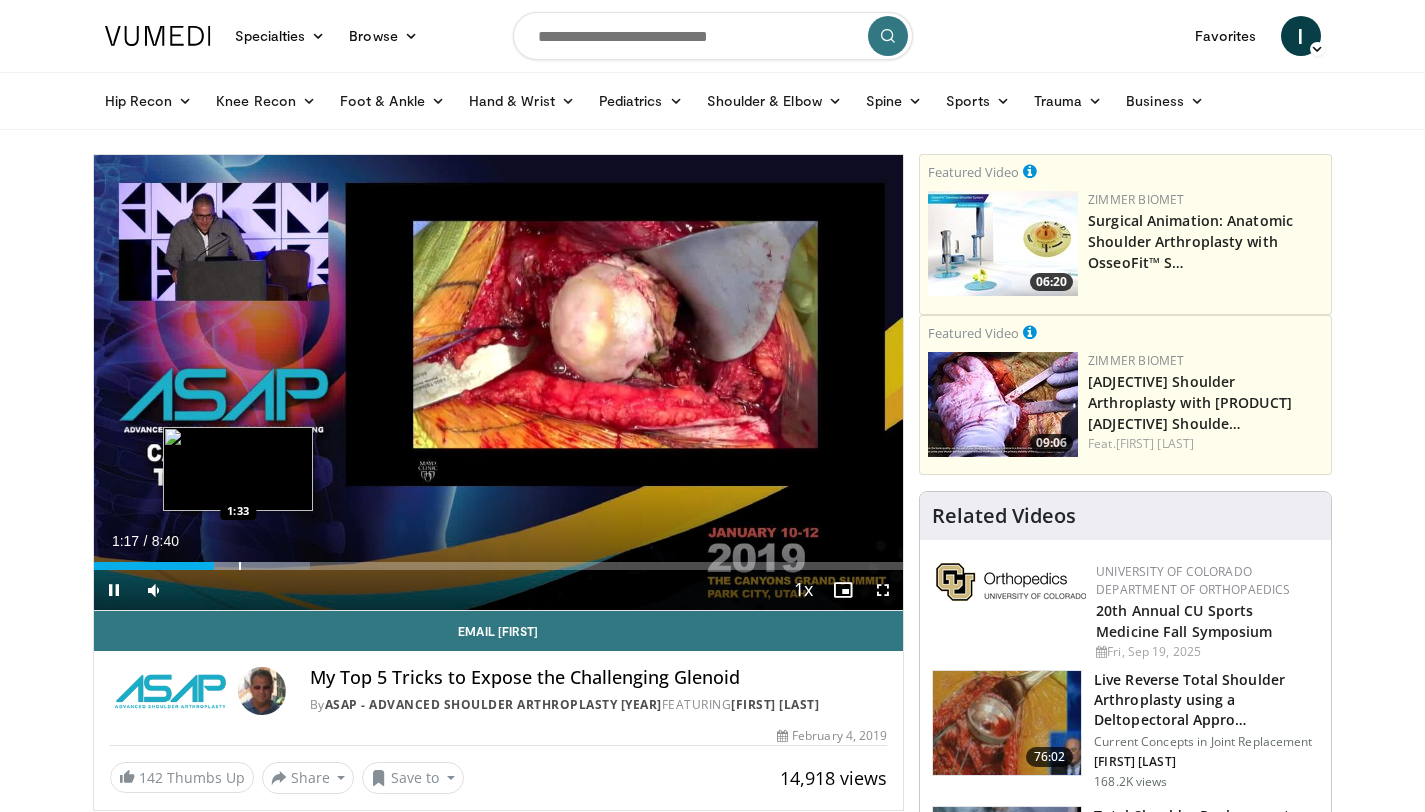 click at bounding box center (240, 566) 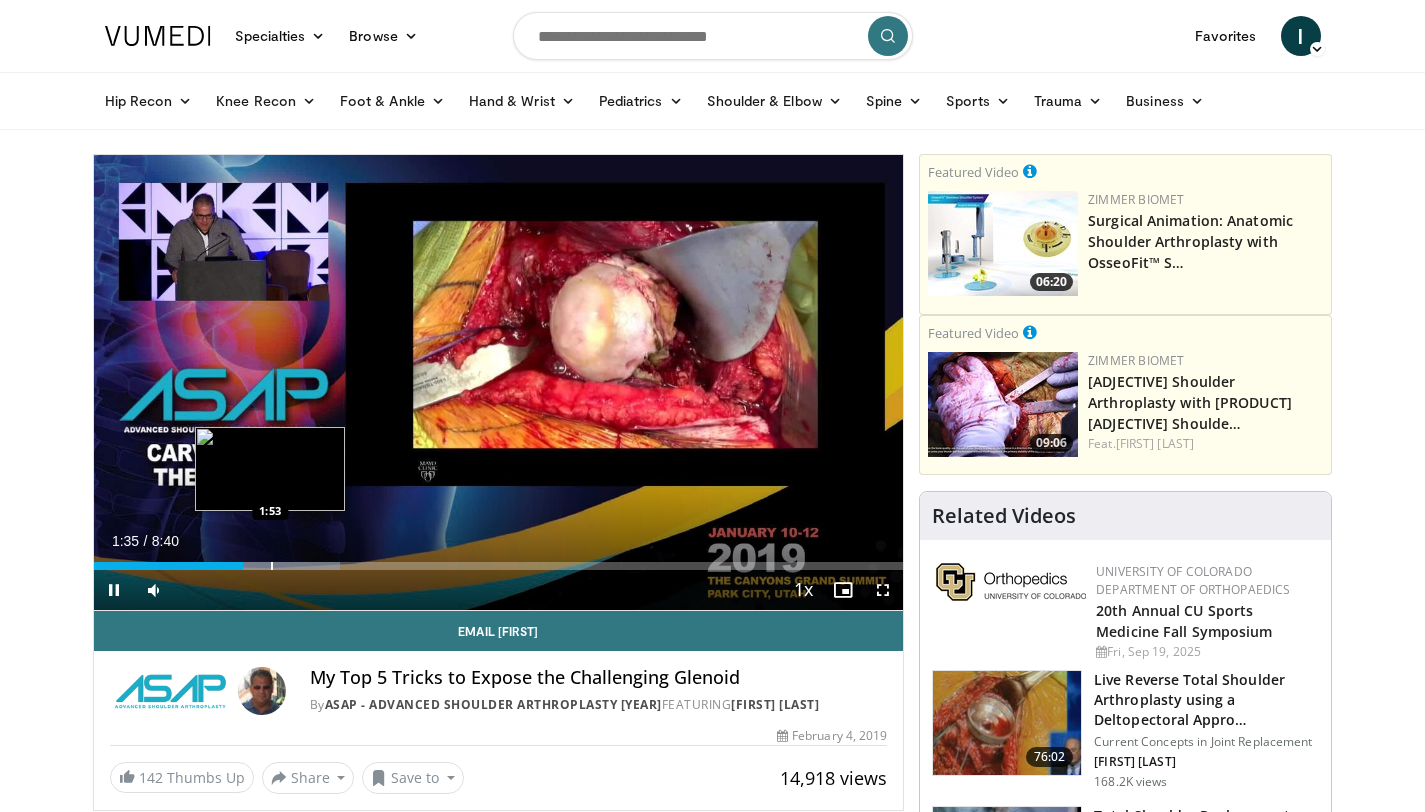 click at bounding box center (272, 566) 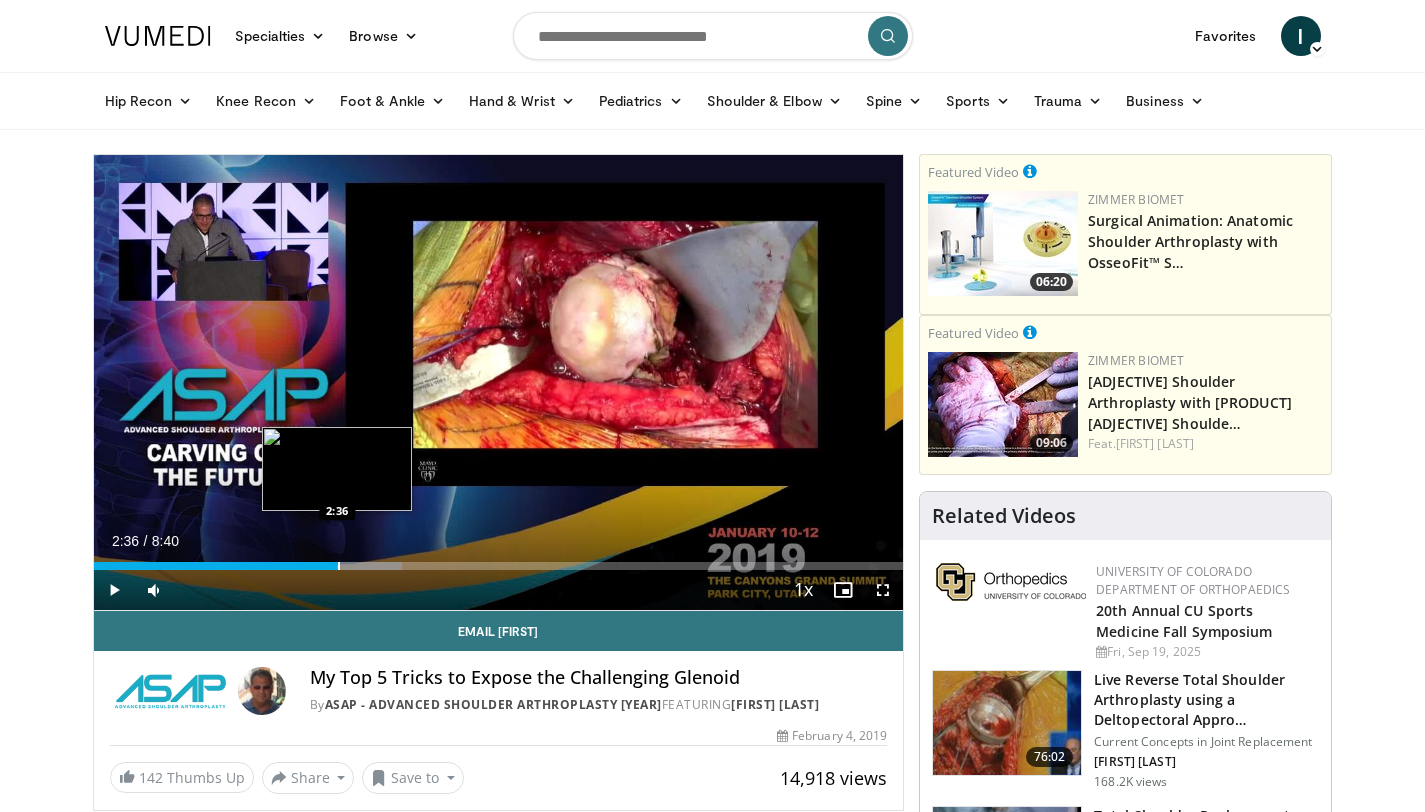 click at bounding box center [339, 566] 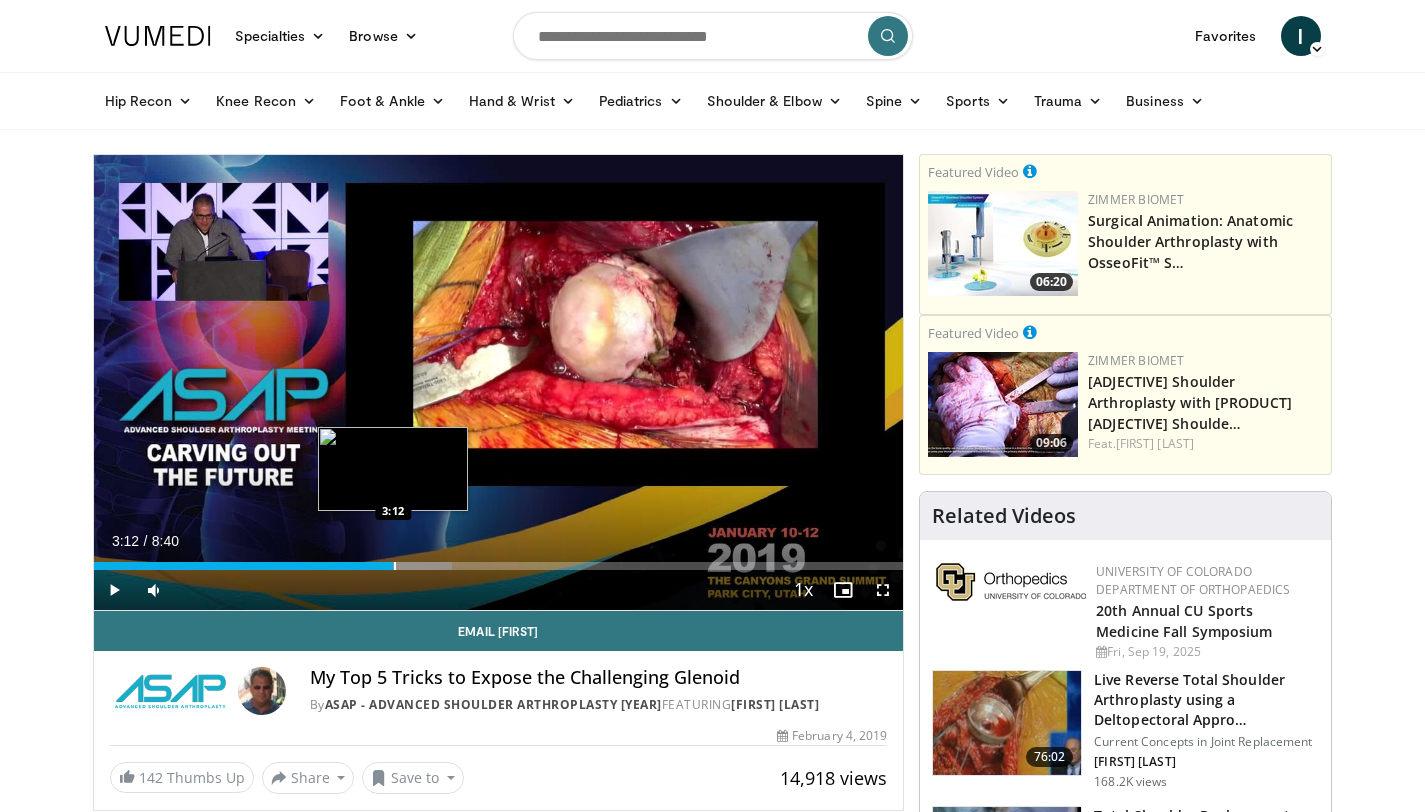 click on "Loaded :  44.26% 2:50 3:12" at bounding box center (499, 560) 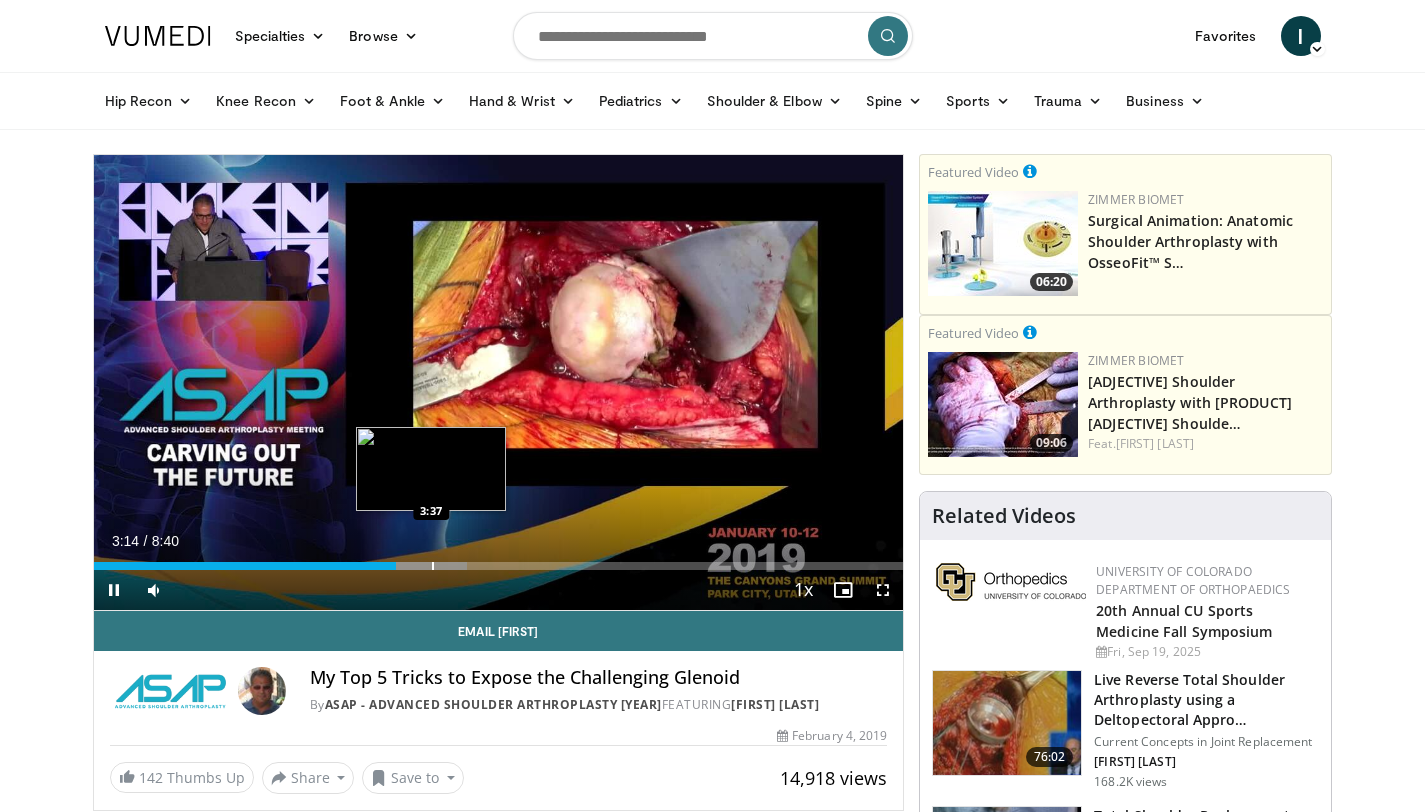 click at bounding box center (433, 566) 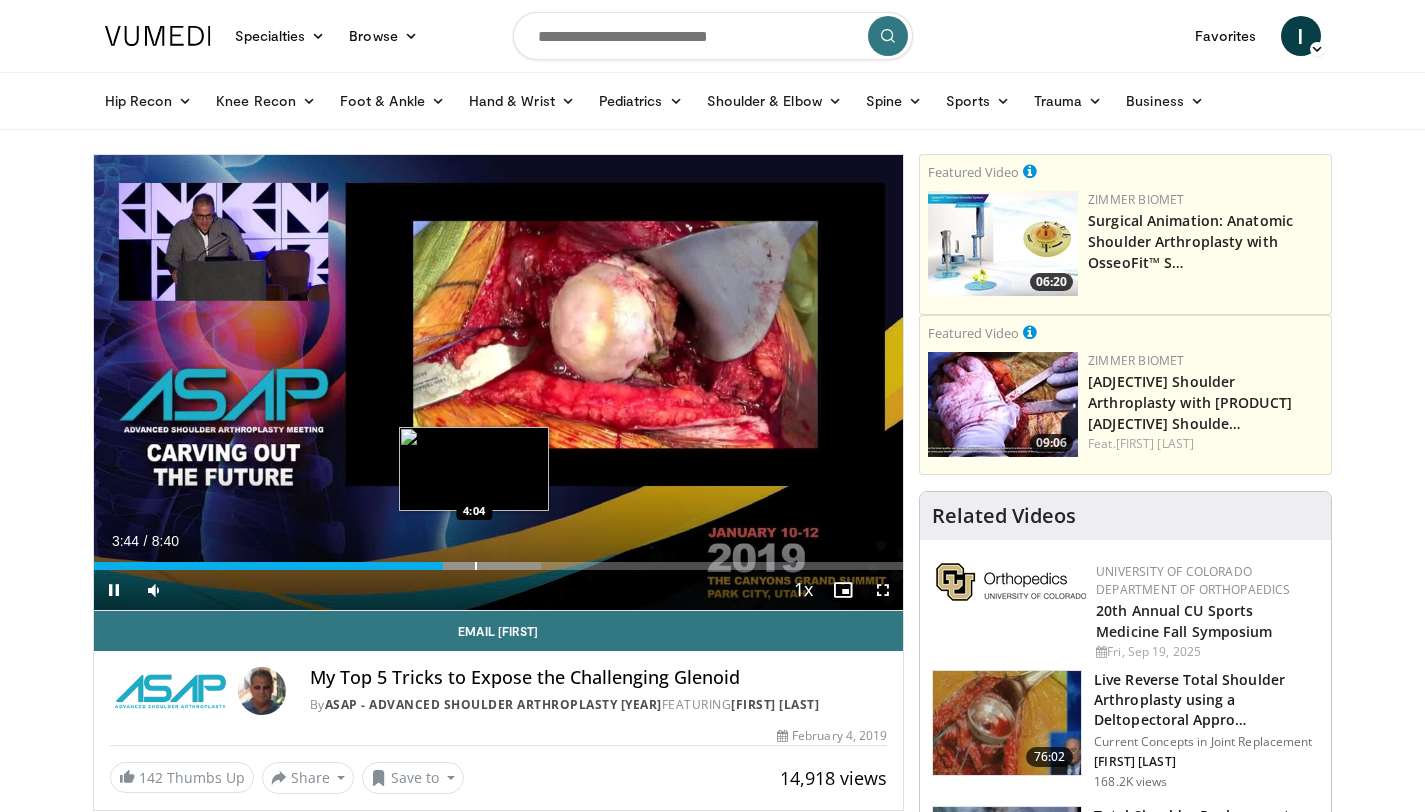click at bounding box center [476, 566] 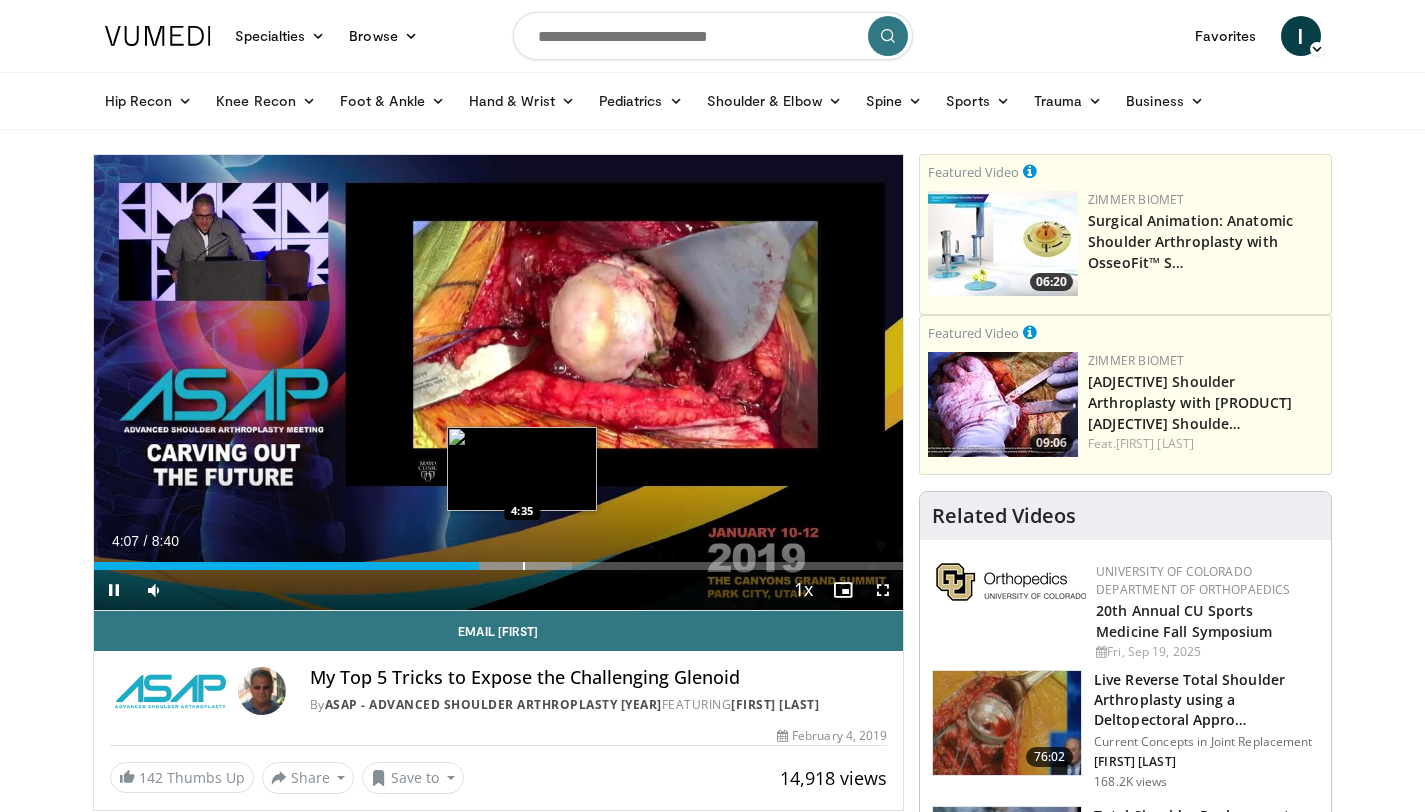 click at bounding box center [524, 566] 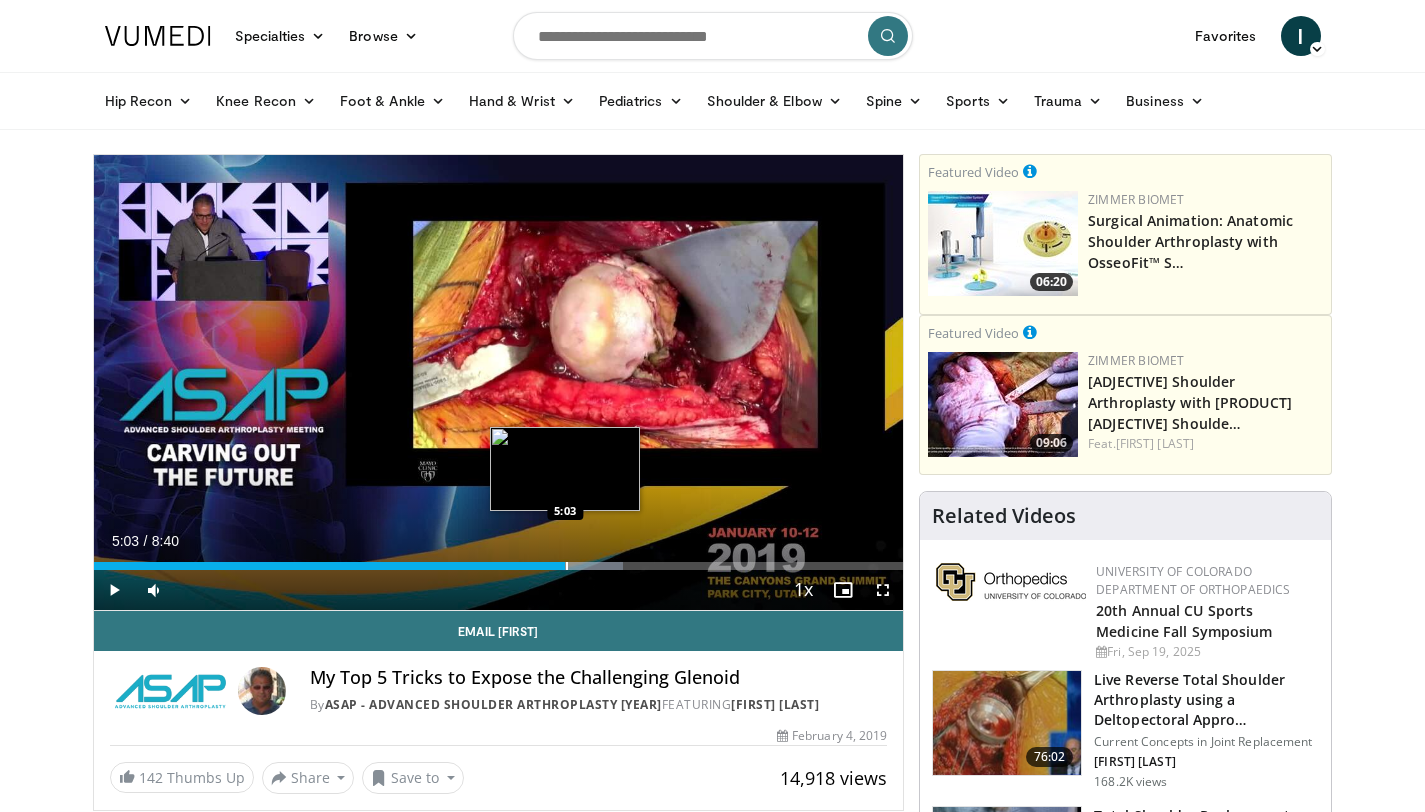 click at bounding box center [567, 566] 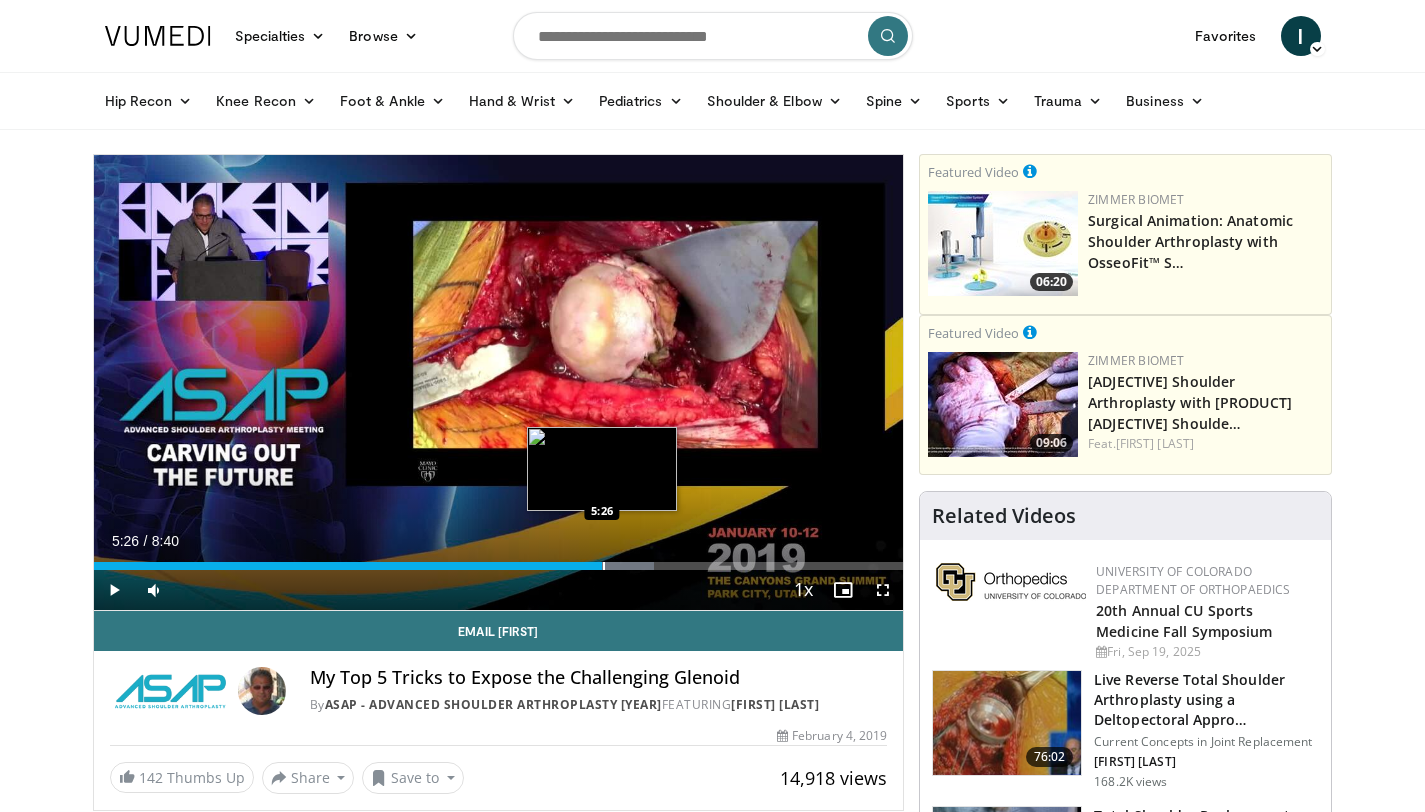 click on "Loaded :  69.28% 5:26 5:26" at bounding box center (499, 560) 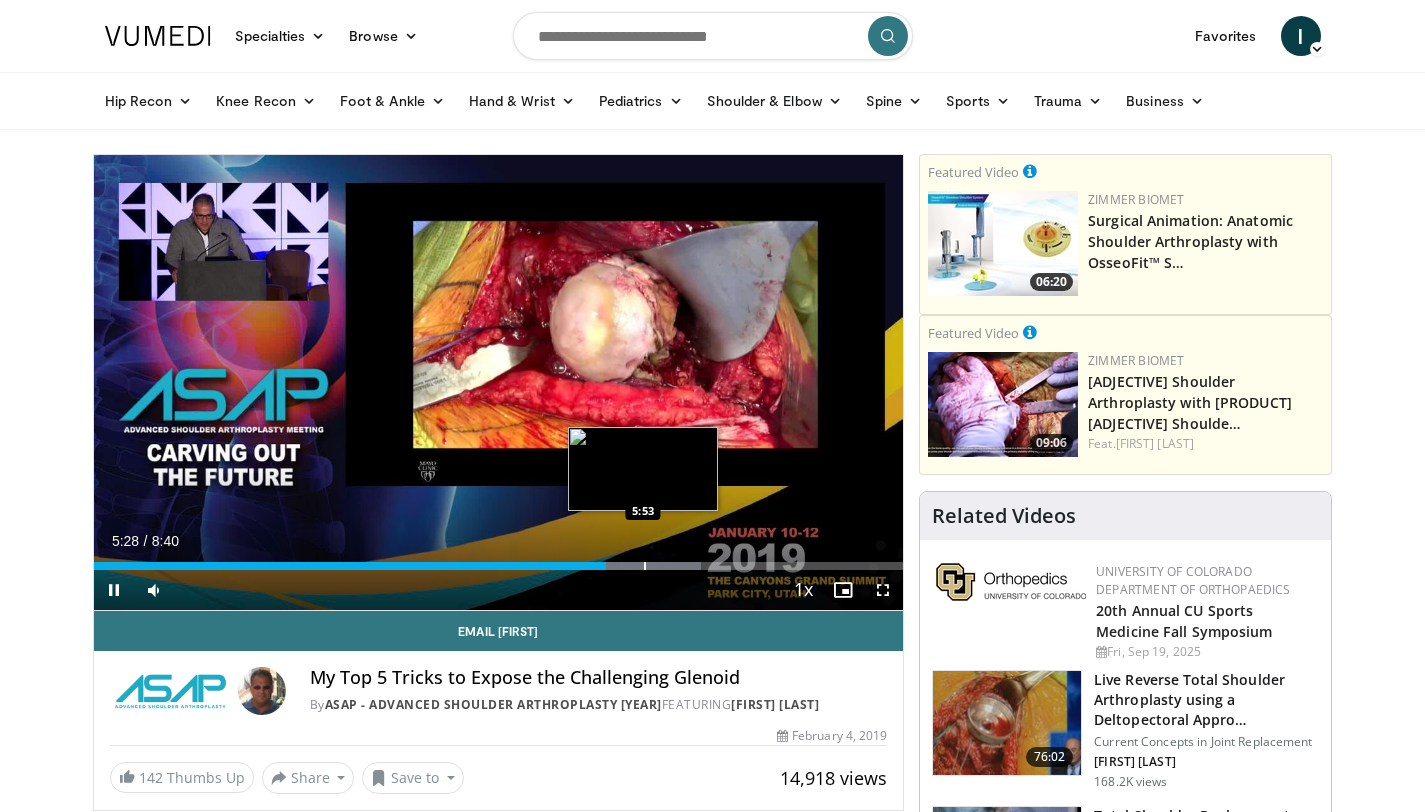 click on "Loaded :  75.05% 5:28 5:53" at bounding box center (499, 560) 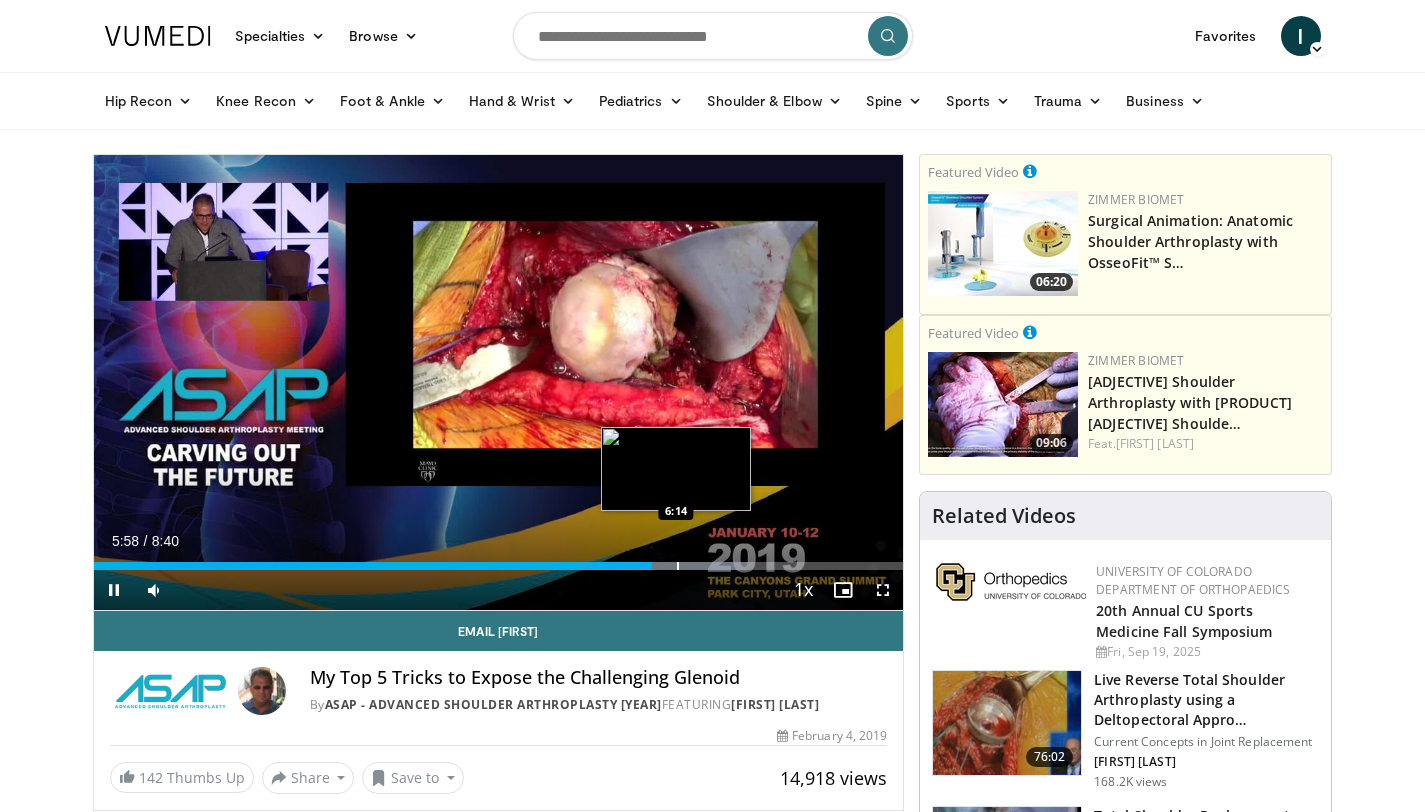 click at bounding box center [678, 566] 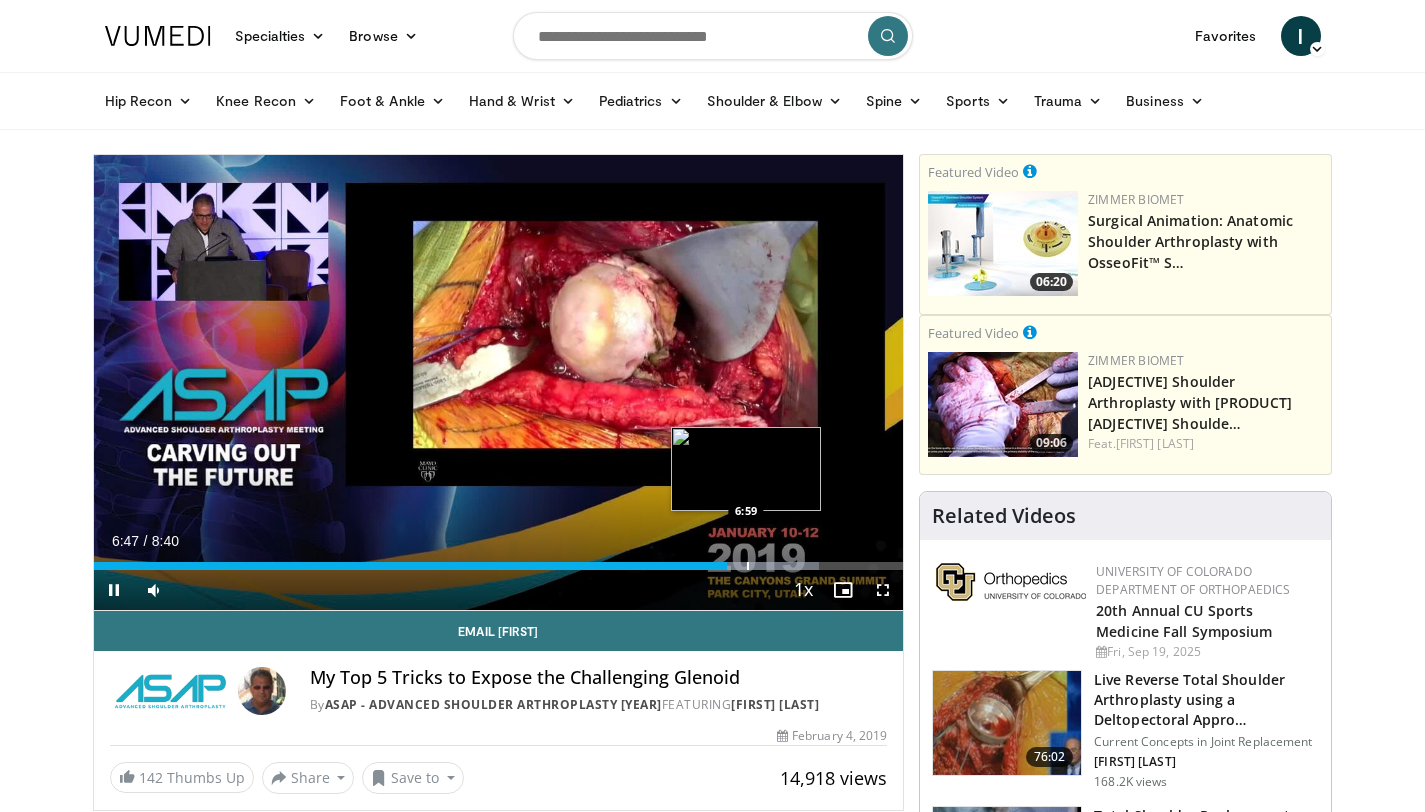 click at bounding box center [748, 566] 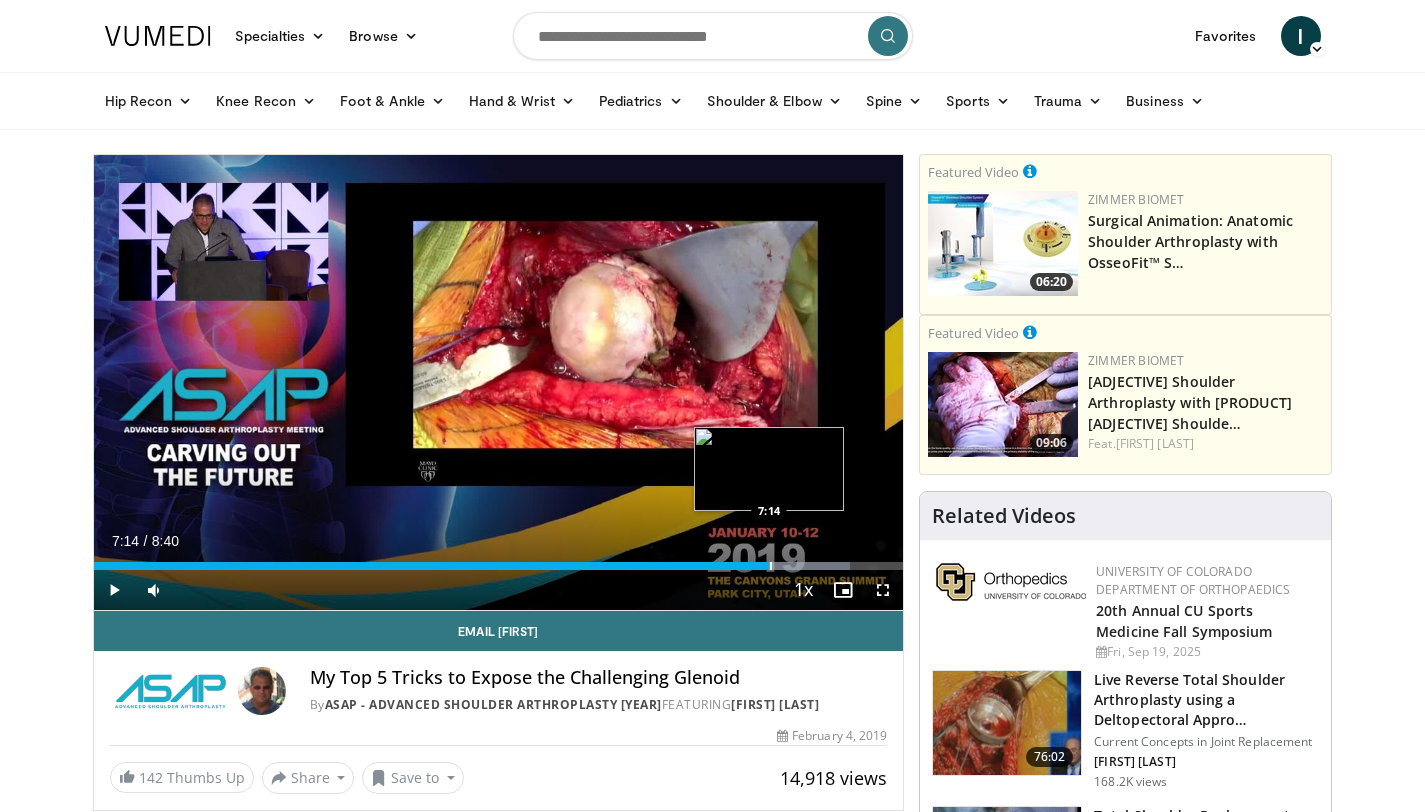 click at bounding box center (771, 566) 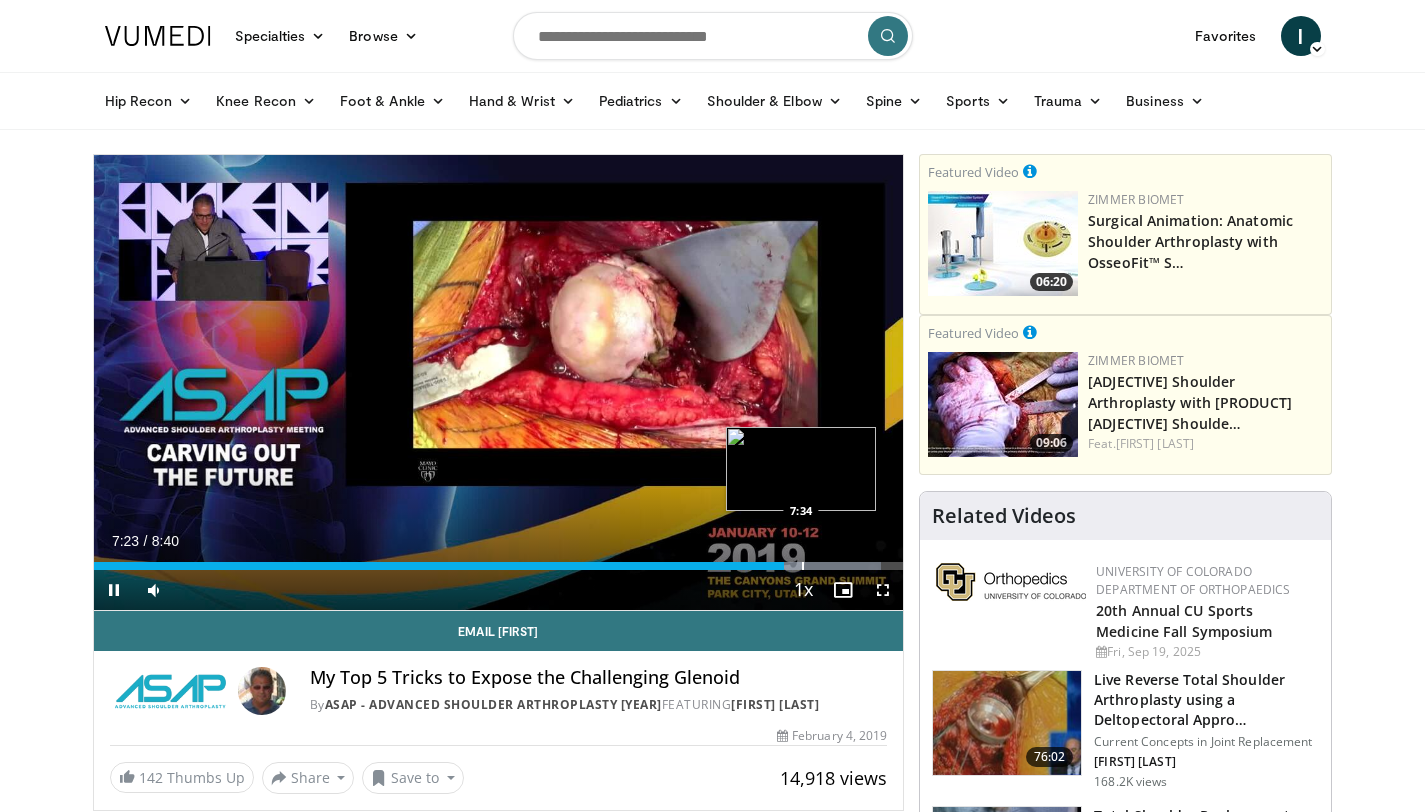 click on "Loaded :  97.25% 7:23 7:34" at bounding box center (499, 560) 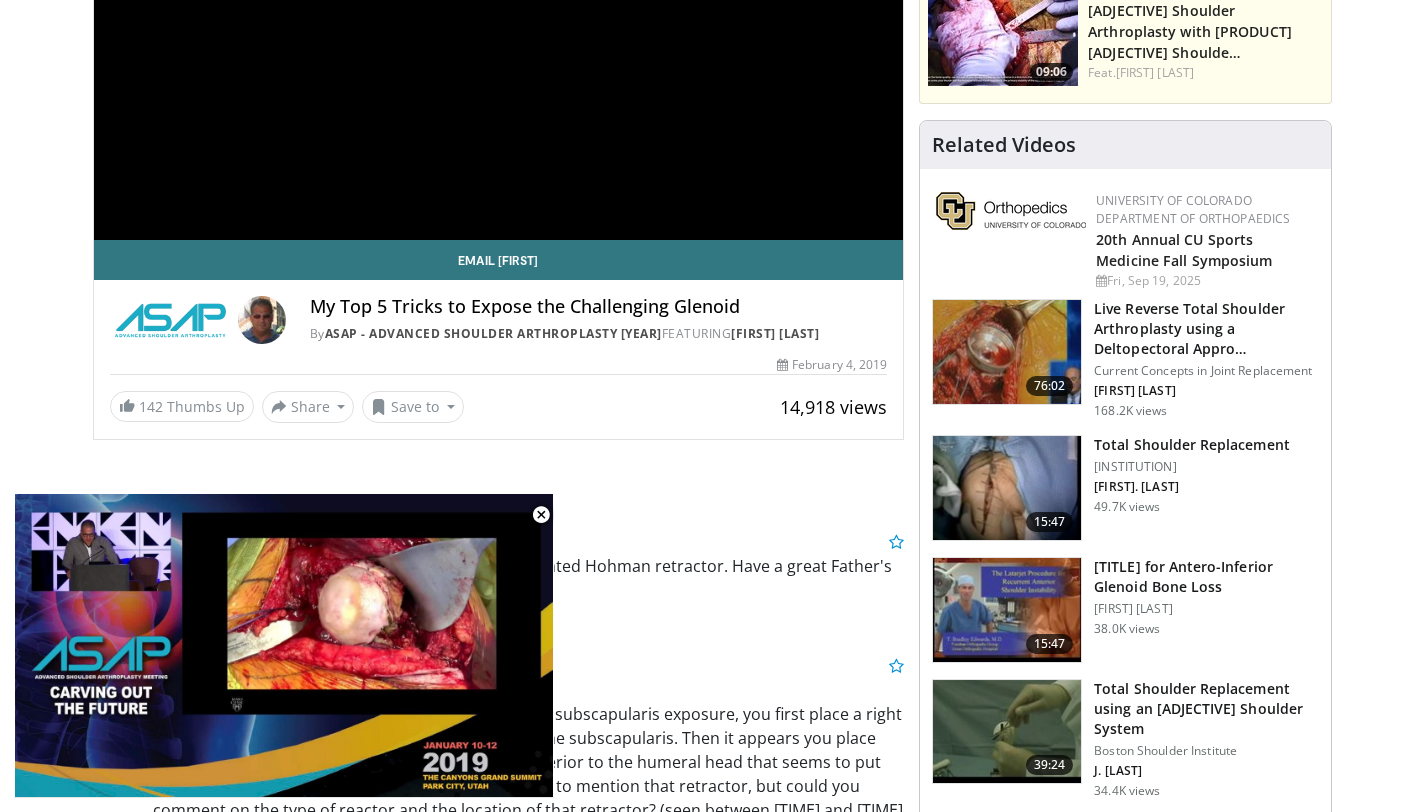 scroll, scrollTop: 371, scrollLeft: 0, axis: vertical 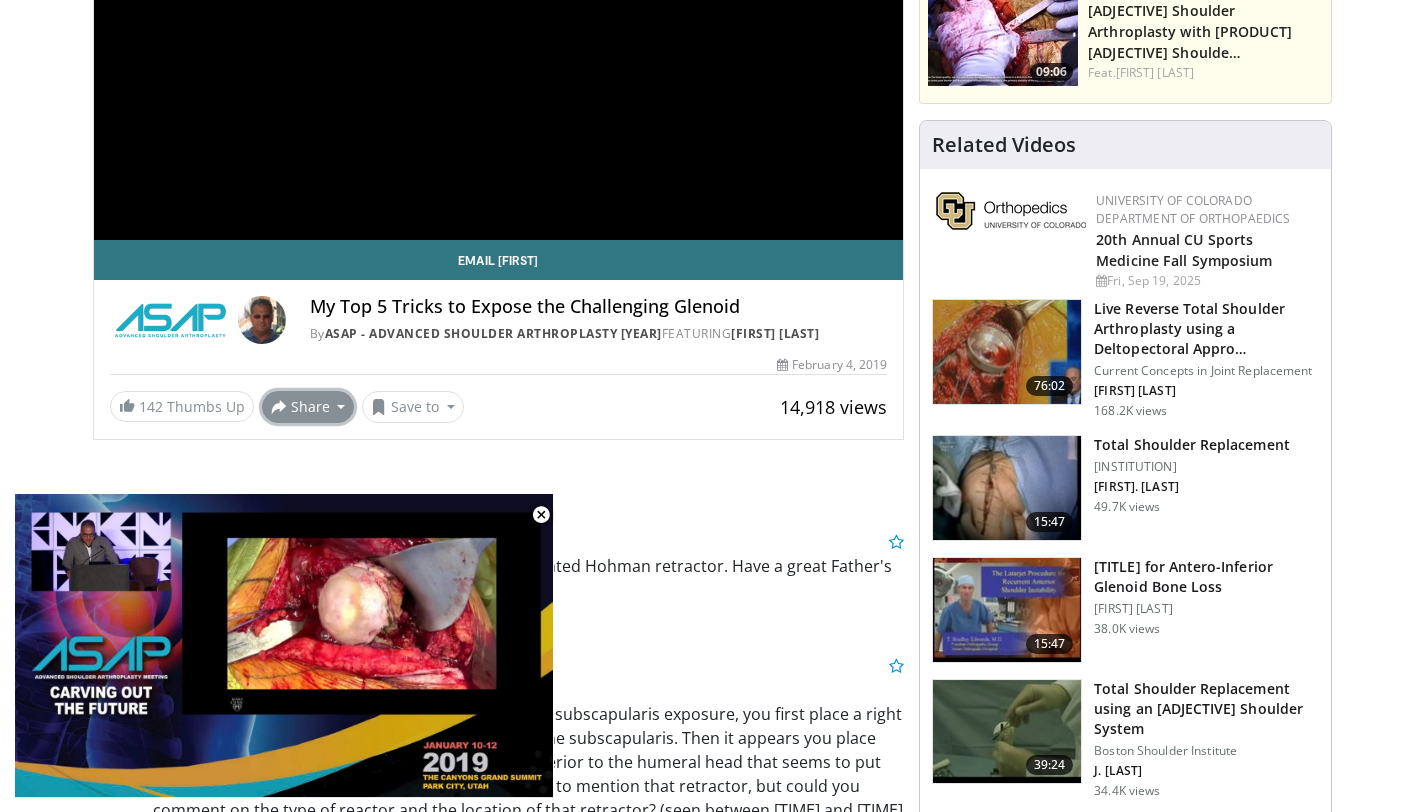 click on "Share" at bounding box center (308, 407) 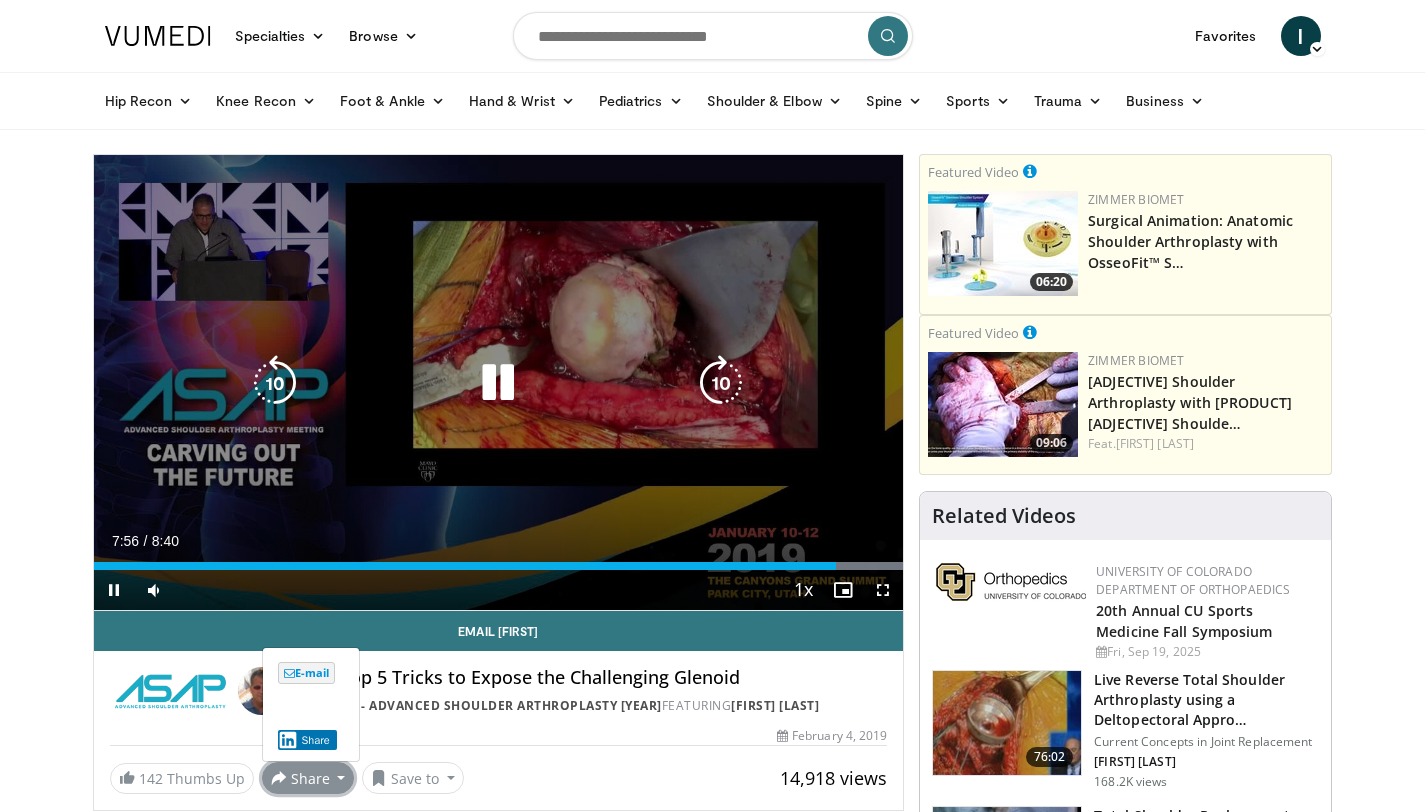 scroll, scrollTop: 0, scrollLeft: 0, axis: both 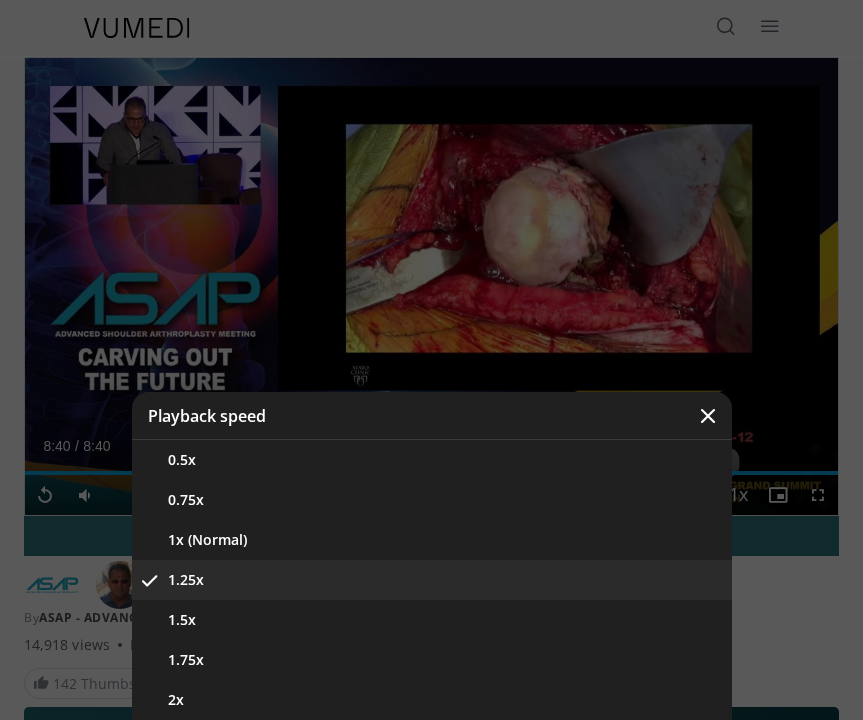 click at bounding box center [708, 416] 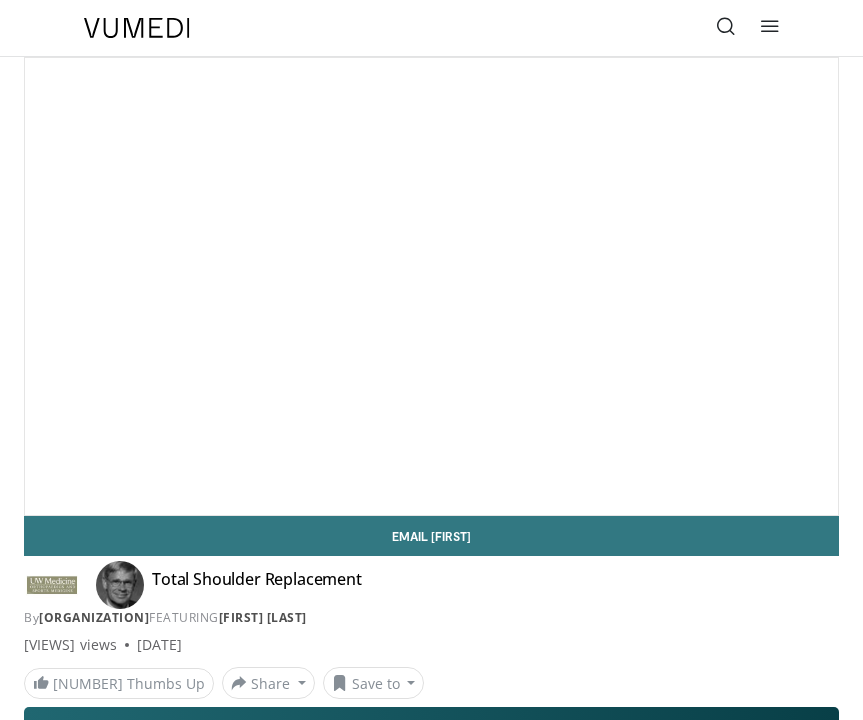 scroll, scrollTop: 0, scrollLeft: 0, axis: both 